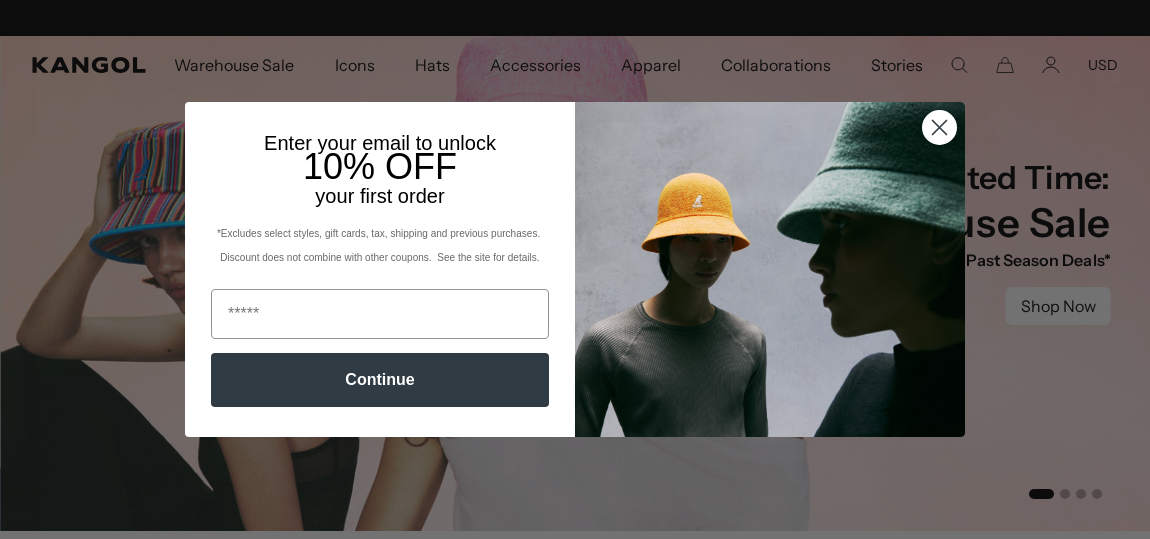 scroll, scrollTop: 0, scrollLeft: 0, axis: both 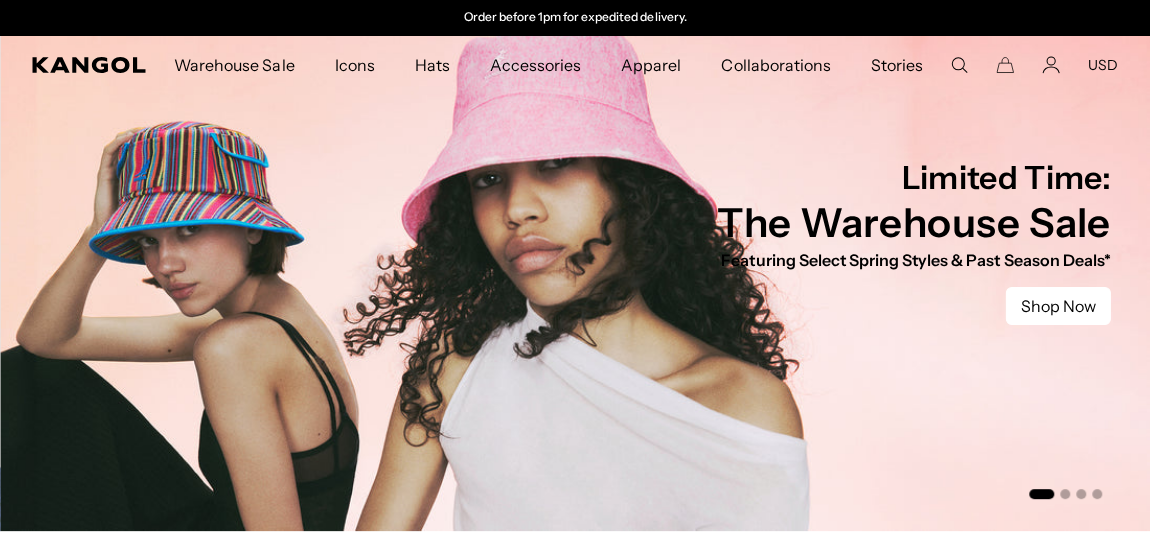 click on "Close dialog Enter your email to unlock
10% OFF
your first order *Excludes select styles, gift cards, tax, shipping and previous purchases.  Discount does not combine with other coupons.  See the site for details.  Continue ******" at bounding box center [575, 269] 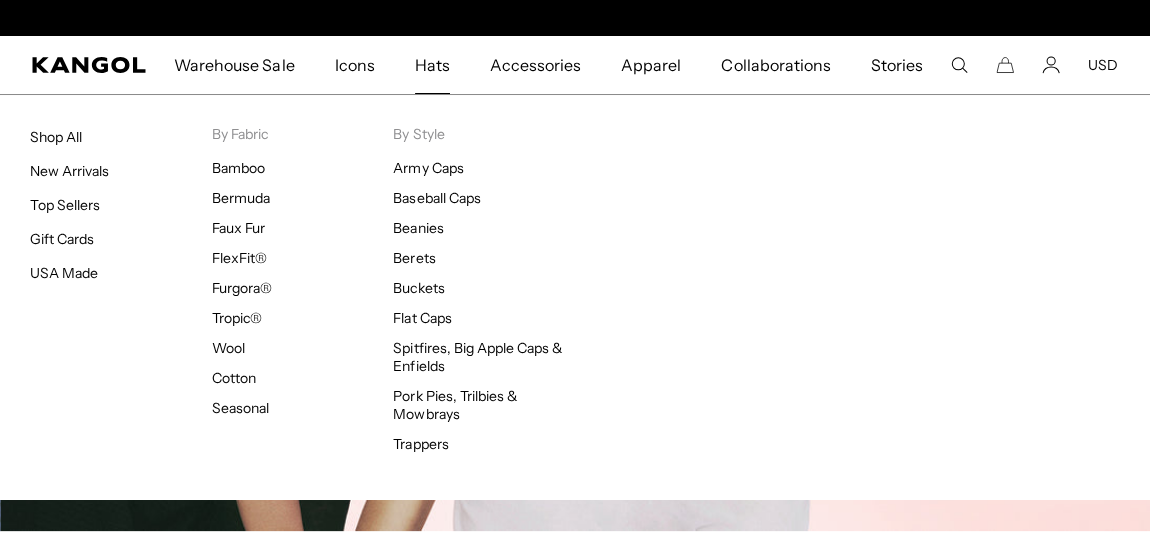 scroll, scrollTop: 0, scrollLeft: 0, axis: both 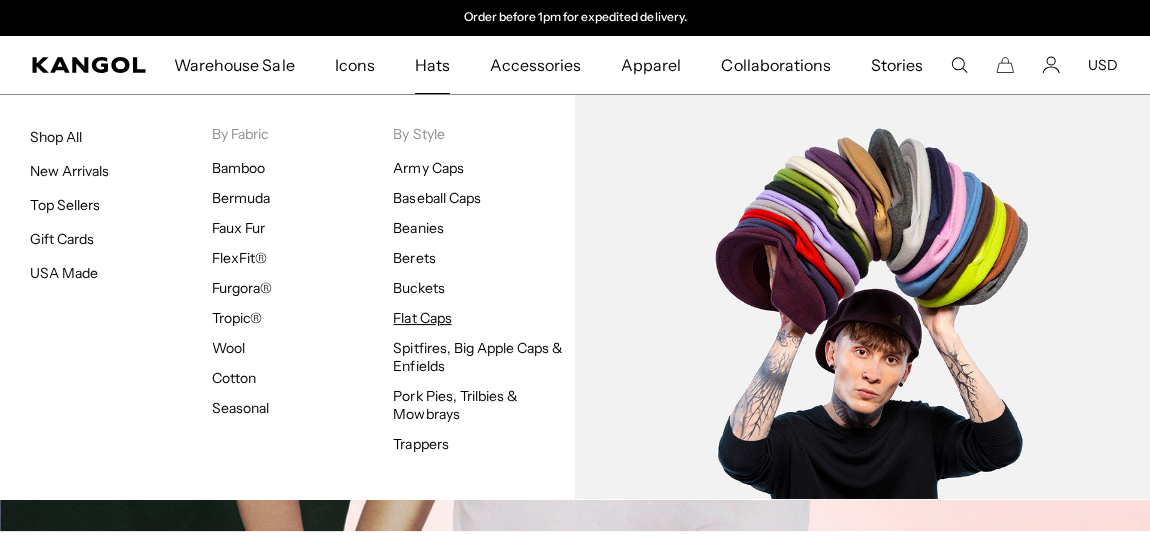 click on "Flat Caps" at bounding box center [422, 318] 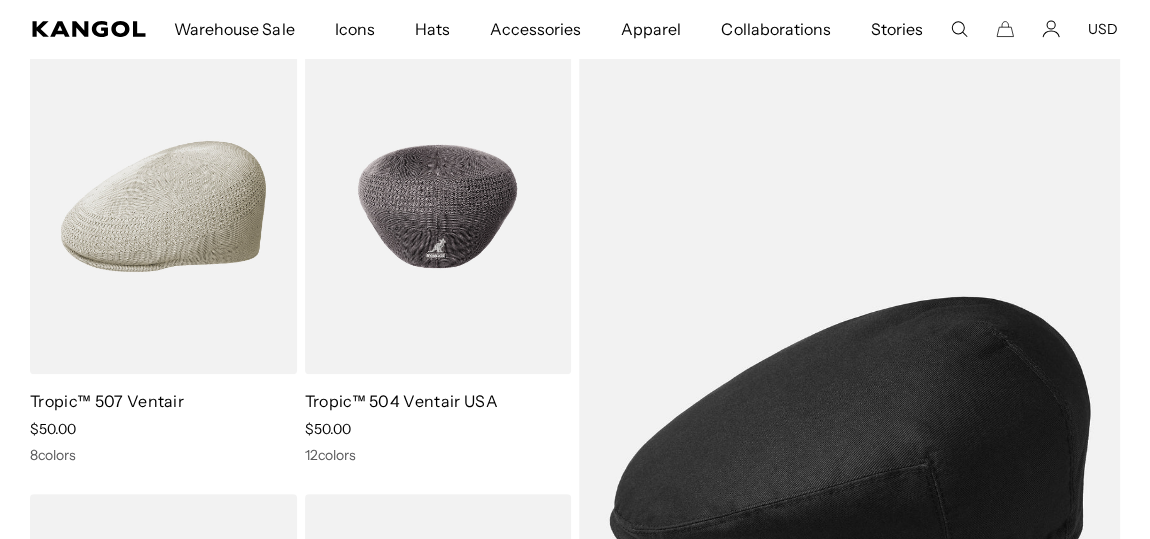 scroll, scrollTop: 181, scrollLeft: 0, axis: vertical 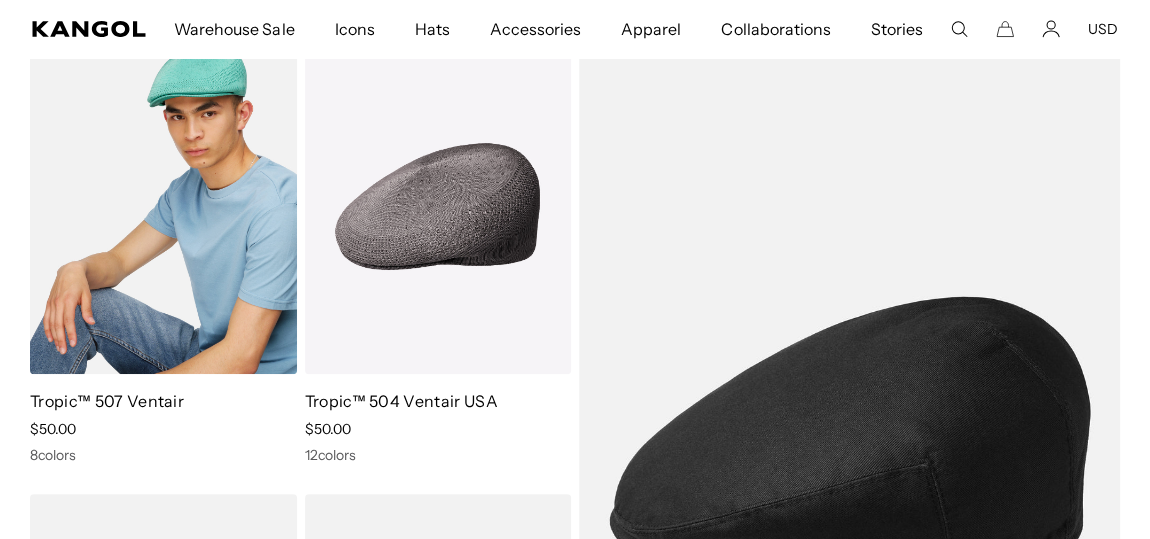 click at bounding box center (163, 206) 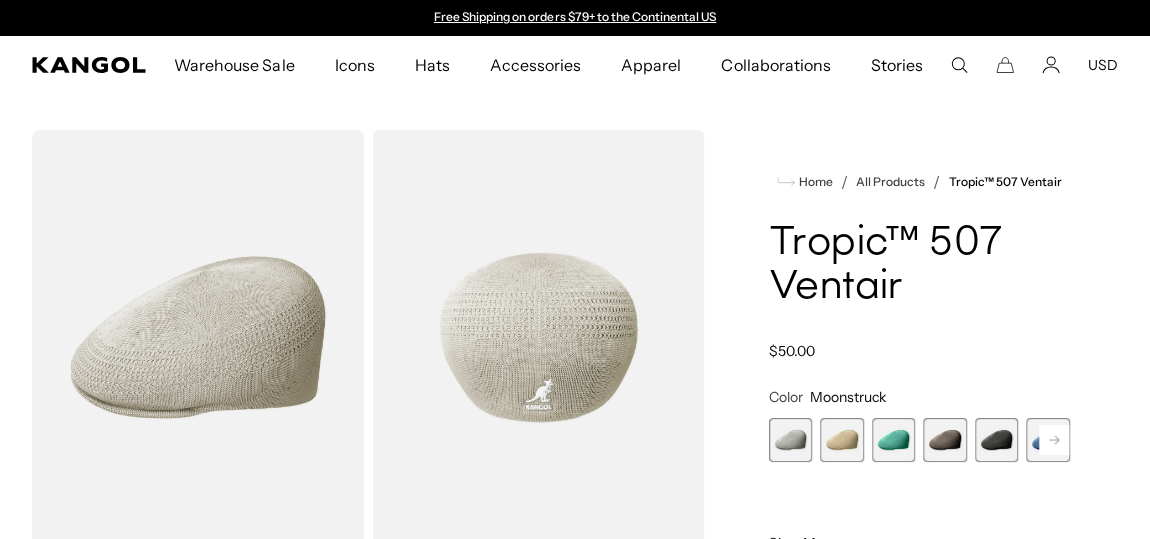 scroll, scrollTop: 0, scrollLeft: 0, axis: both 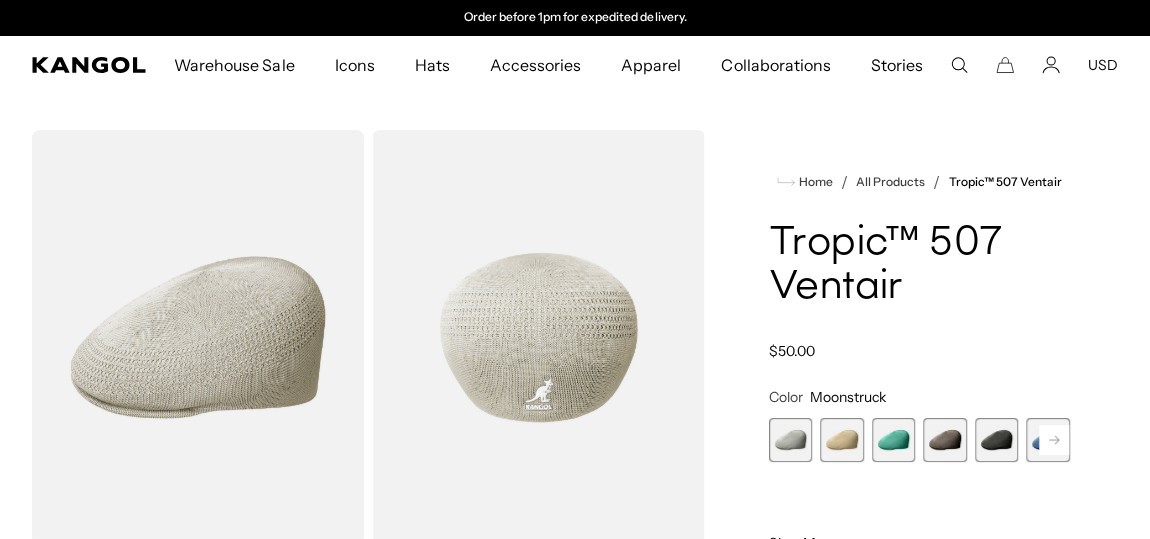 click at bounding box center [842, 440] 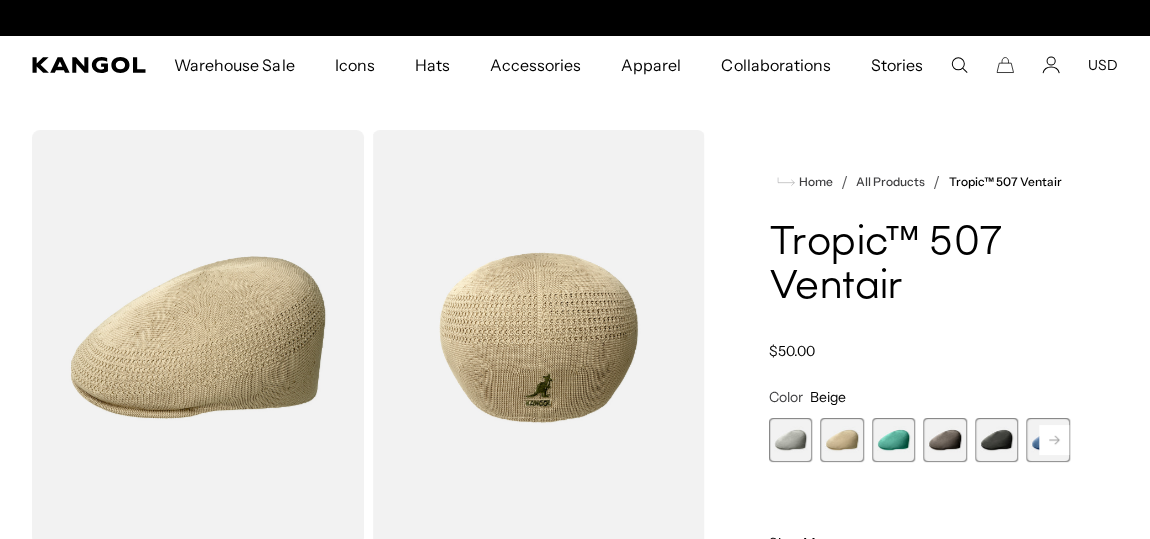 scroll, scrollTop: 0, scrollLeft: 0, axis: both 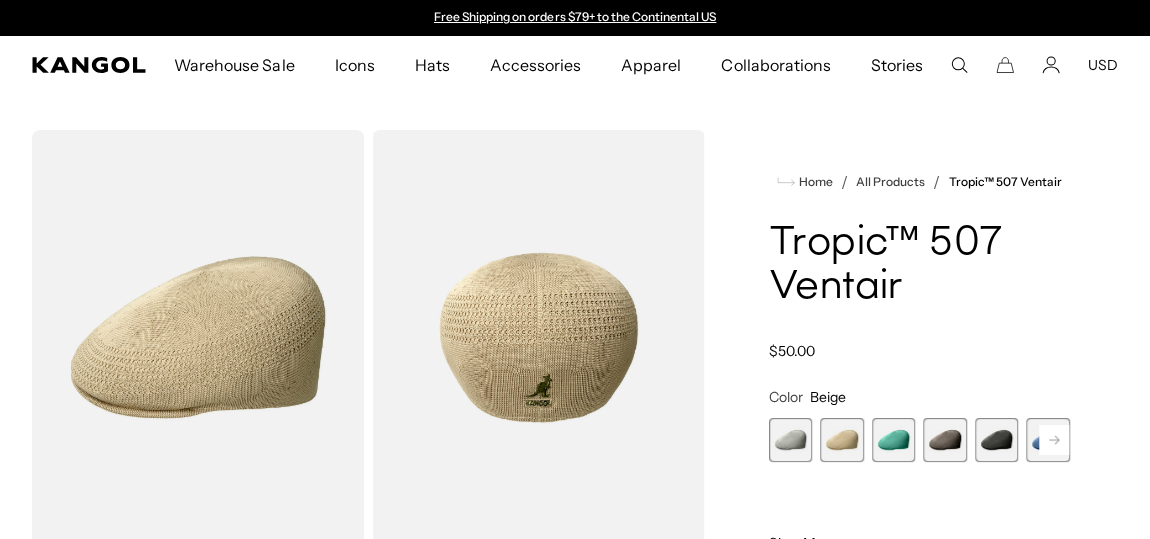 click at bounding box center [894, 440] 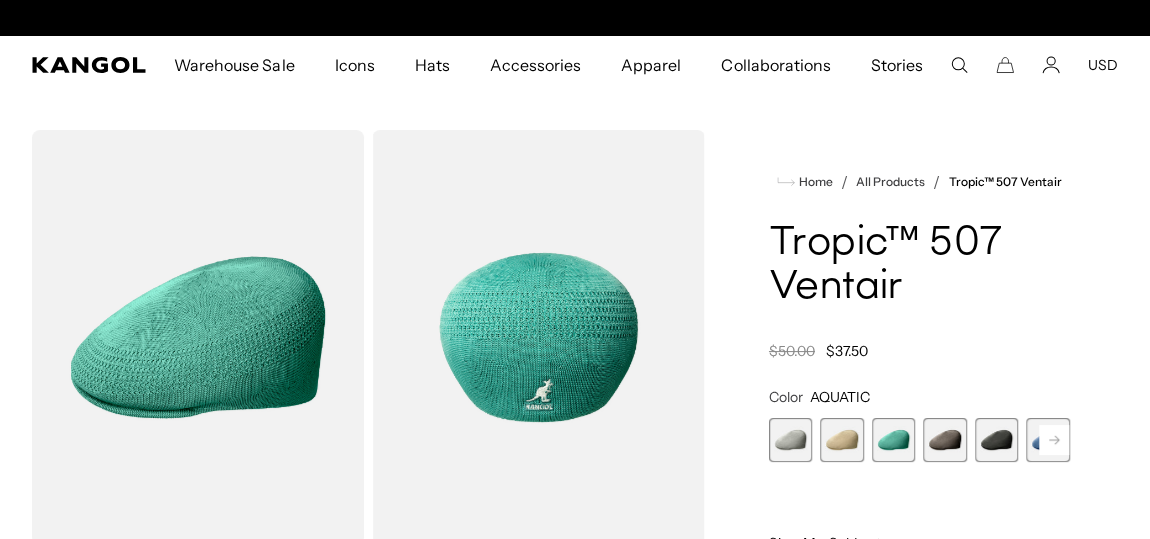scroll, scrollTop: 0, scrollLeft: 412, axis: horizontal 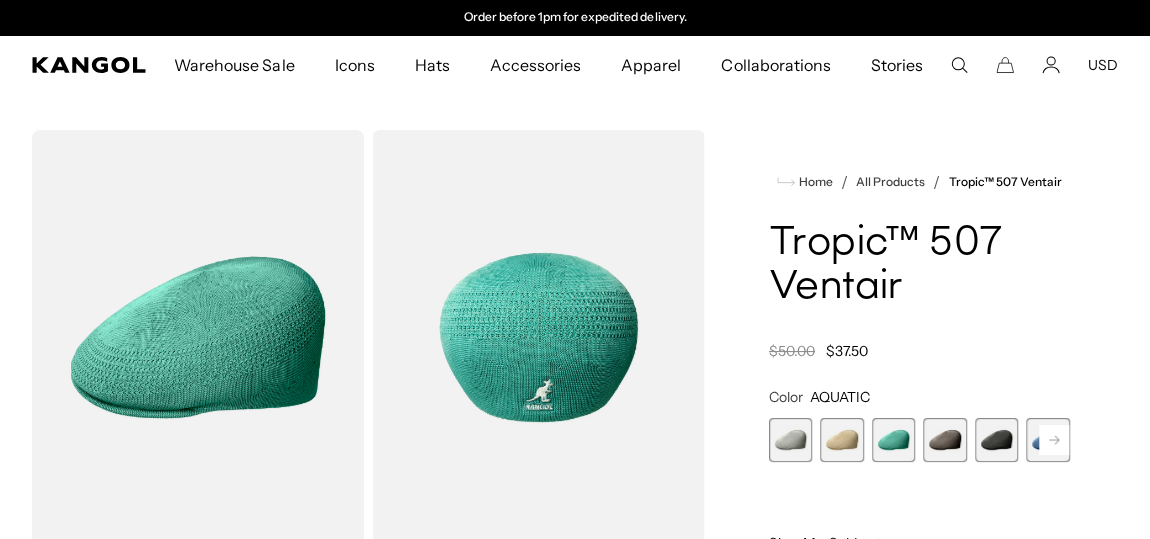 click at bounding box center [945, 440] 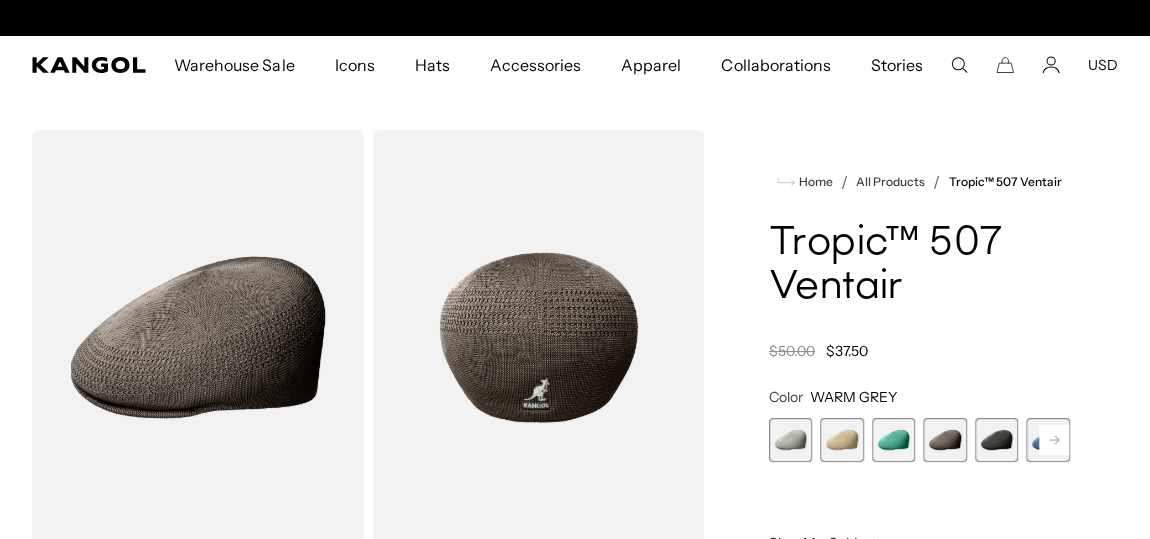 scroll, scrollTop: 0, scrollLeft: 0, axis: both 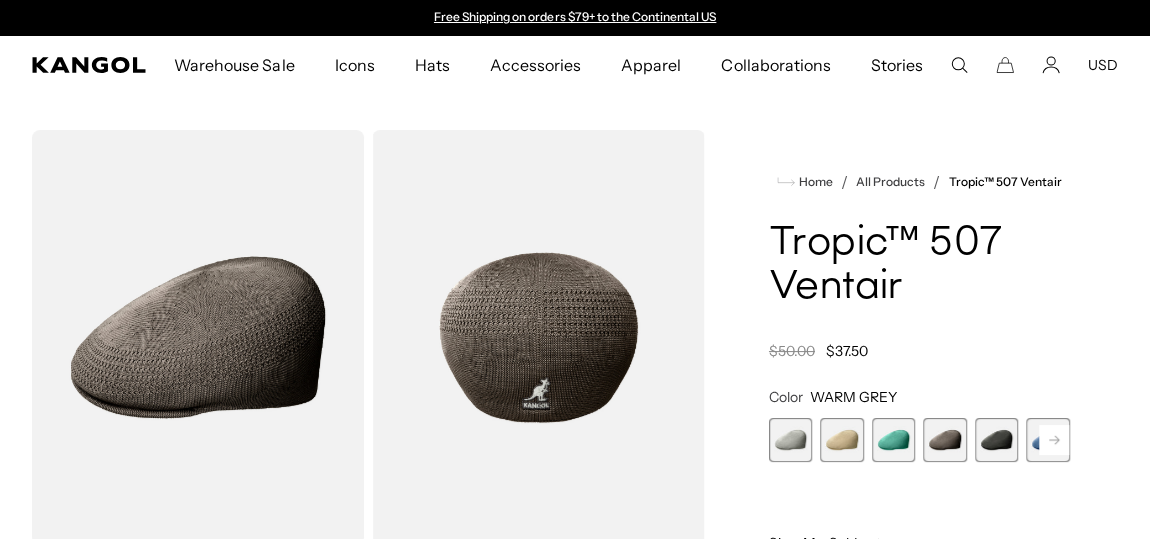 click at bounding box center (997, 440) 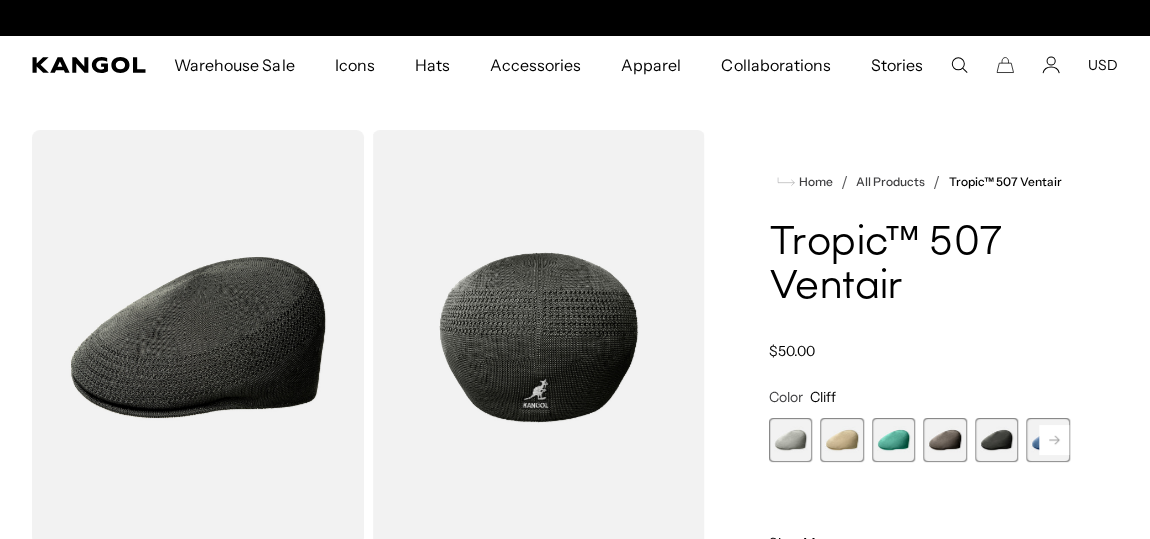 click 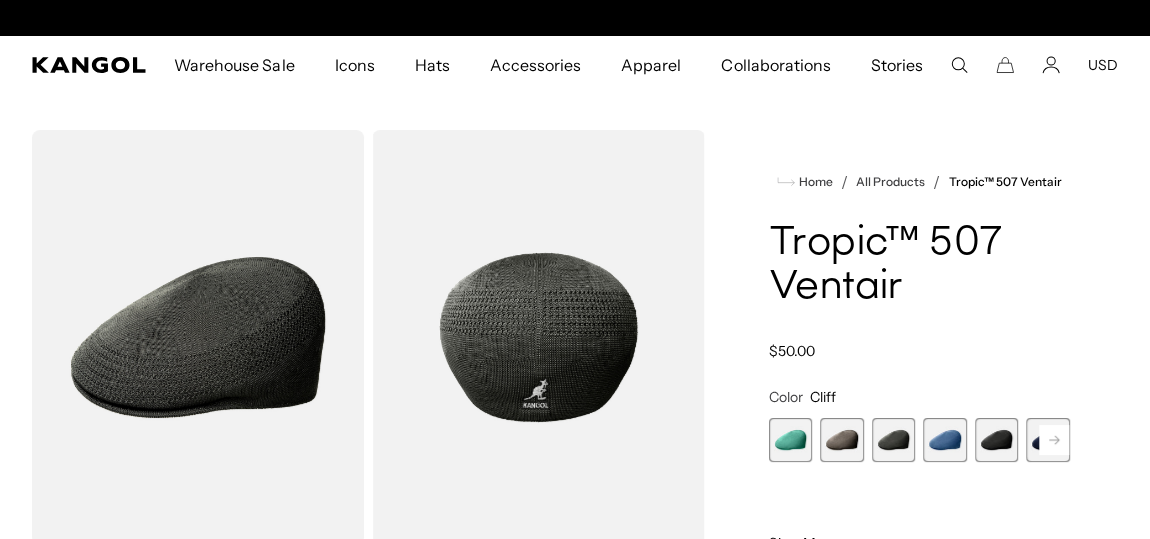 scroll, scrollTop: 0, scrollLeft: 412, axis: horizontal 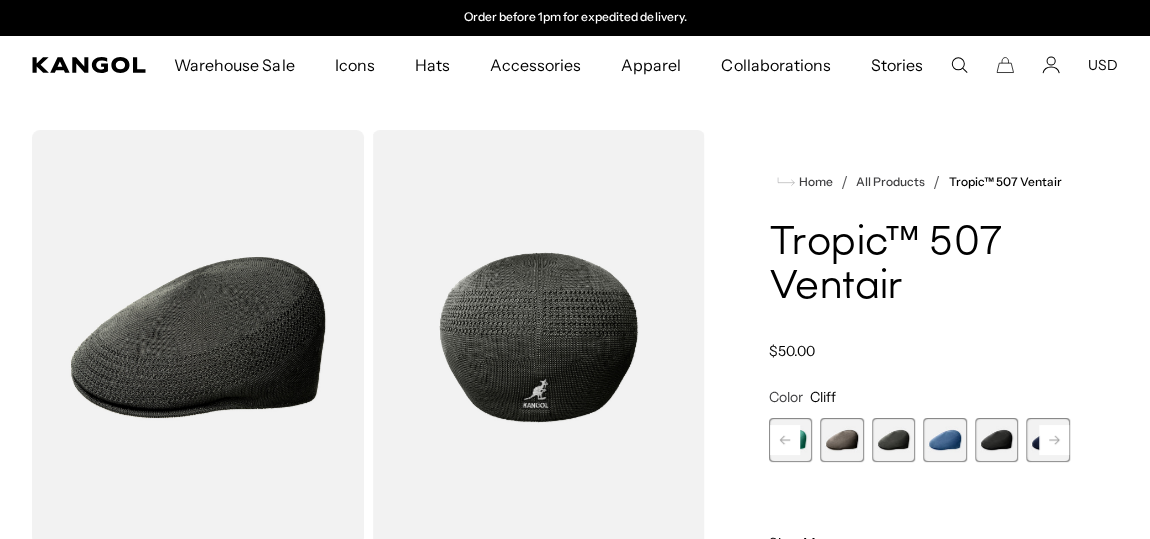 click 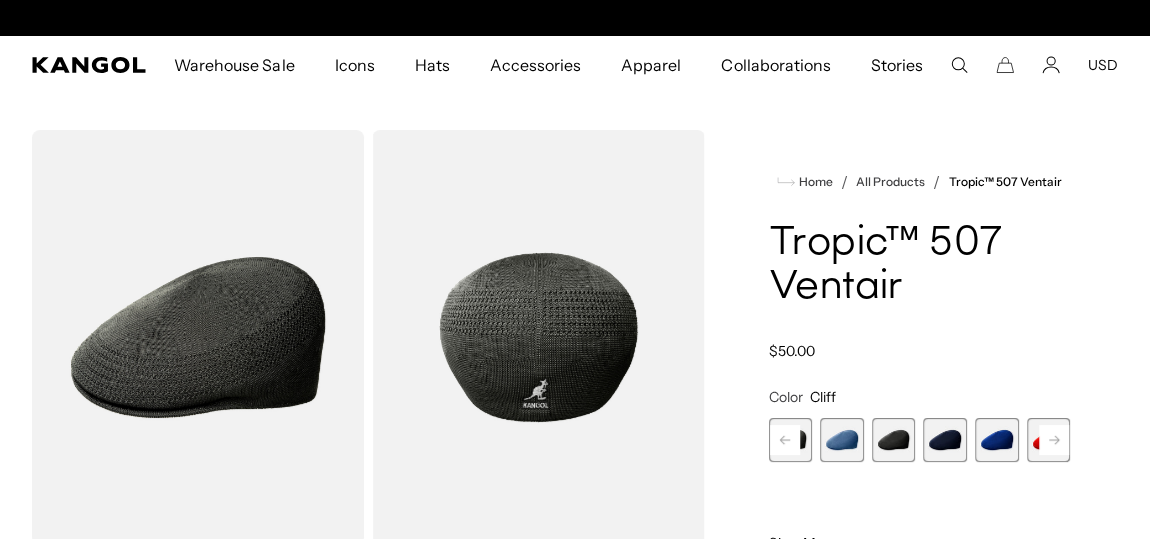 scroll, scrollTop: 0, scrollLeft: 0, axis: both 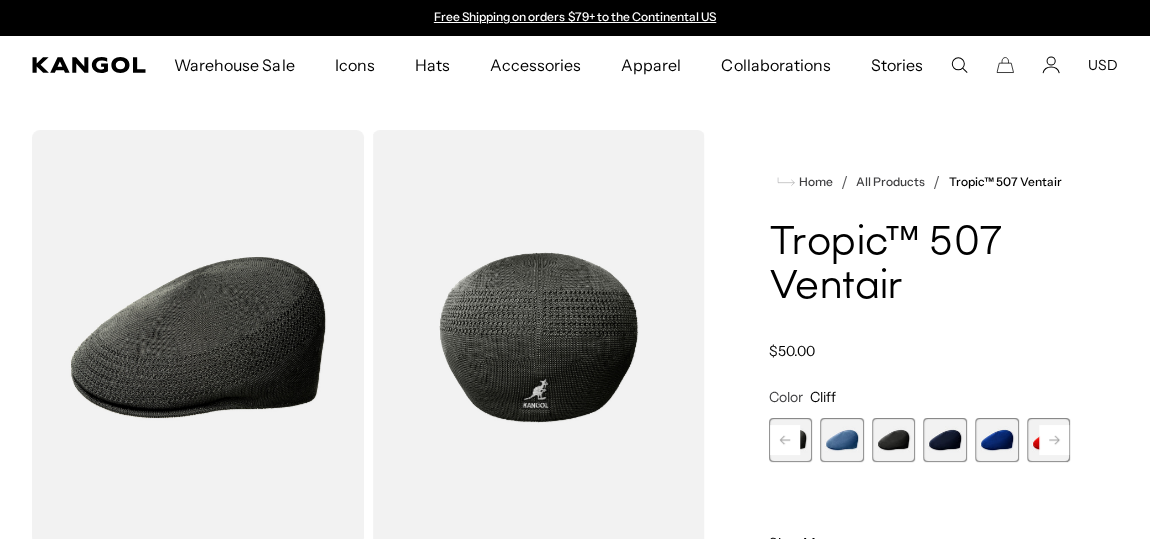 click 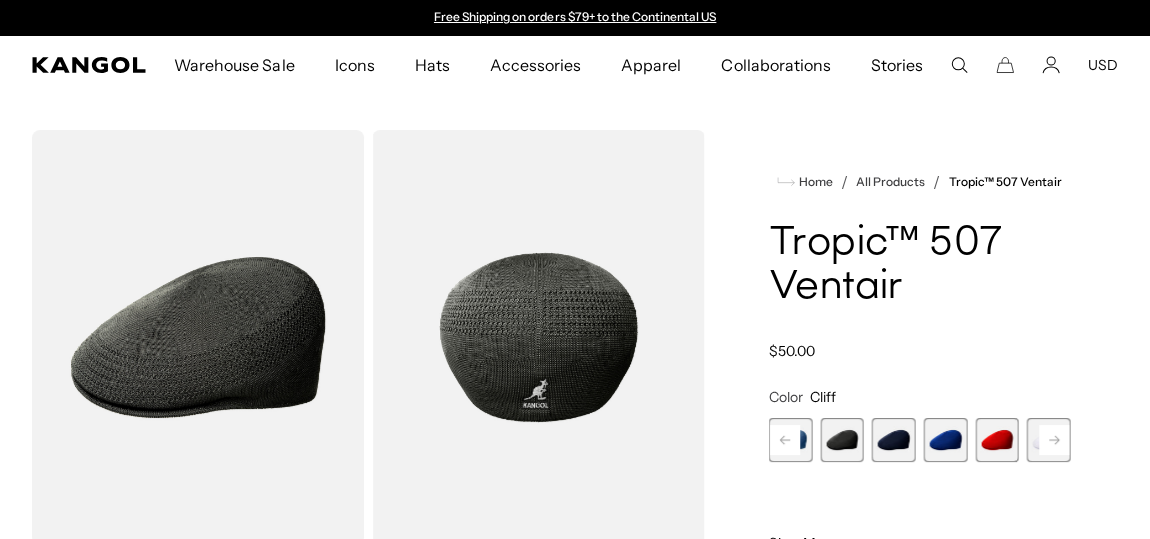 click 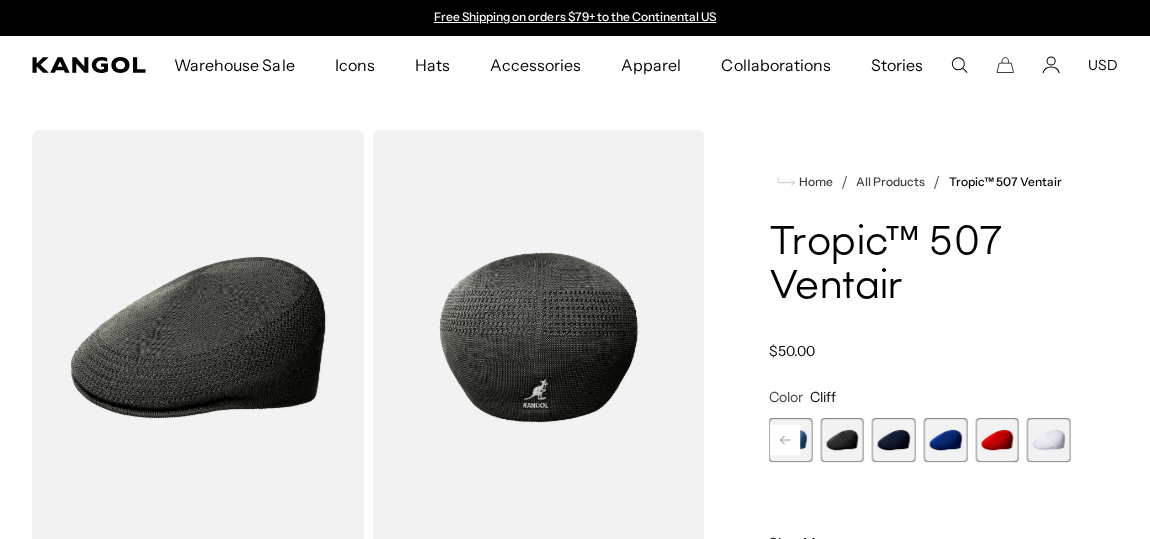 click at bounding box center (1049, 440) 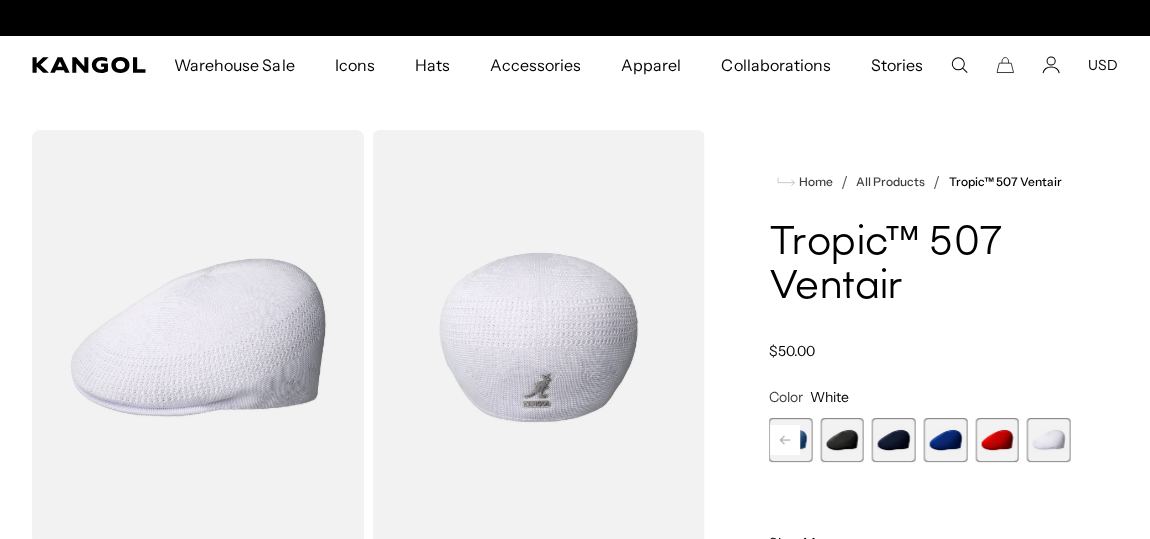 scroll, scrollTop: 0, scrollLeft: 412, axis: horizontal 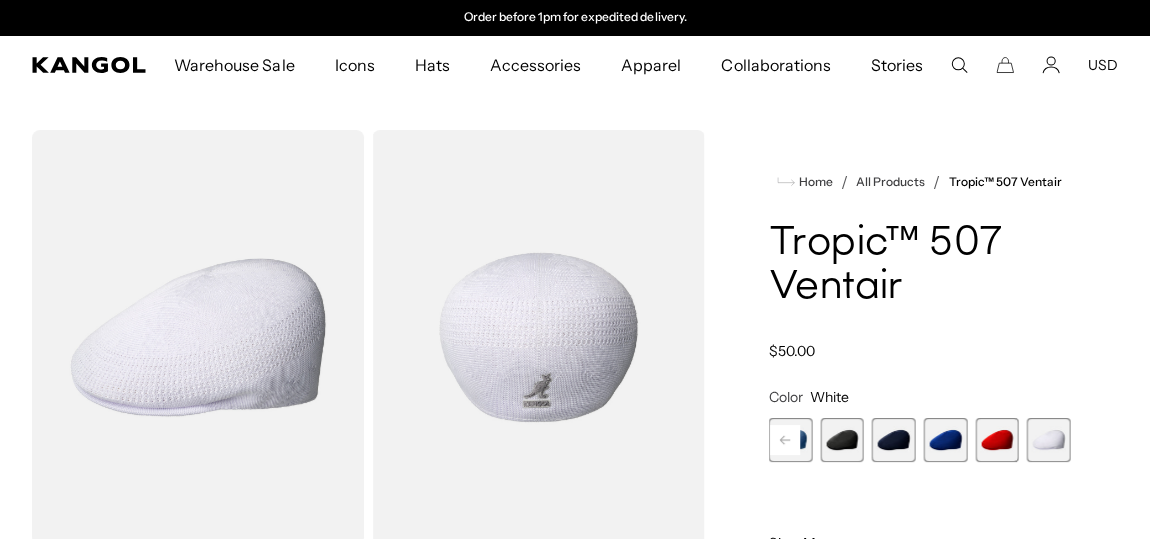 click 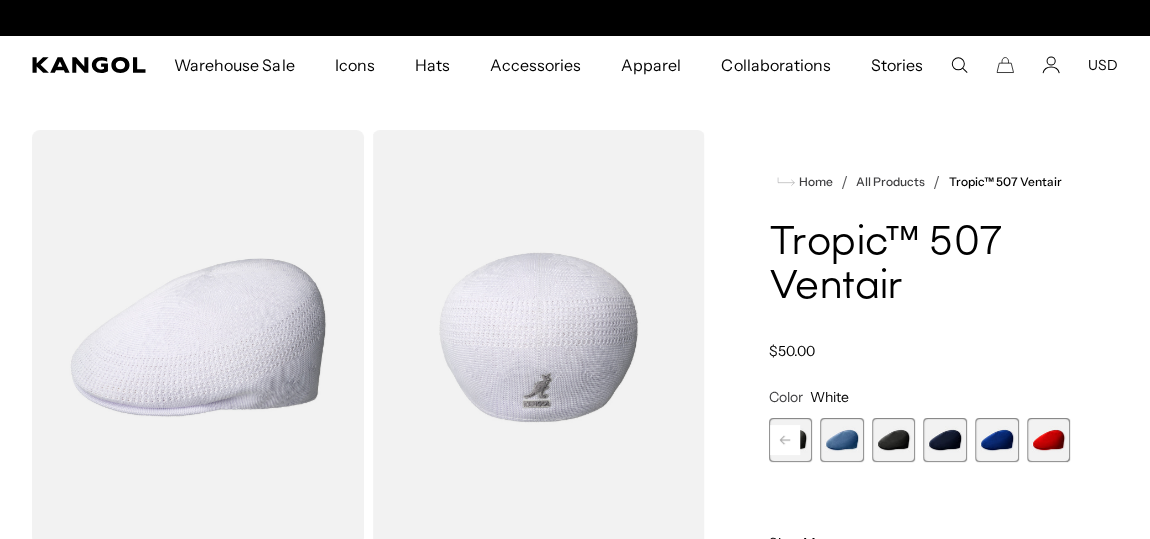 scroll, scrollTop: 0, scrollLeft: 0, axis: both 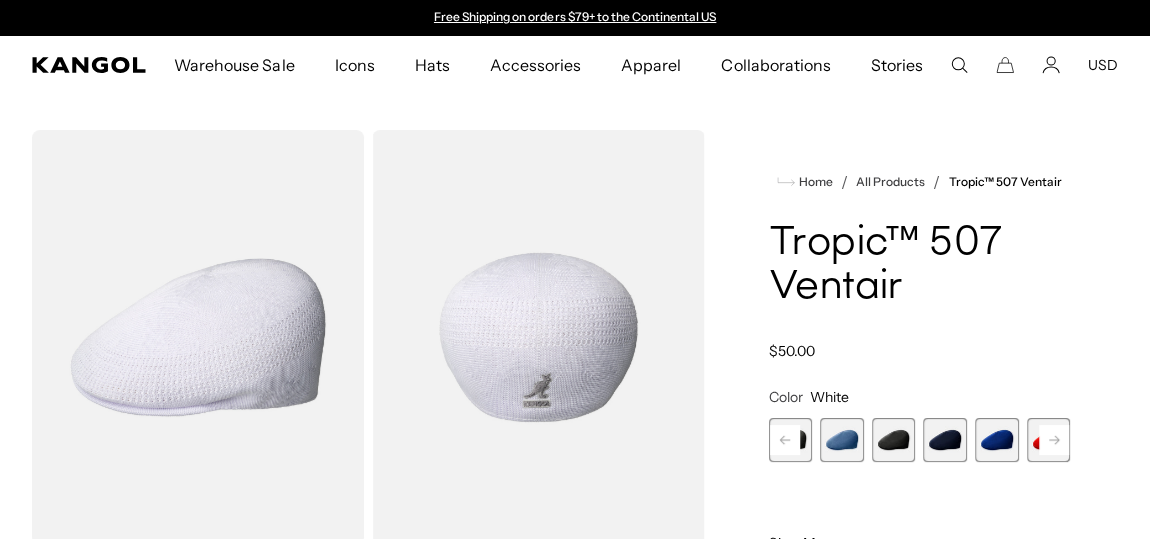 click 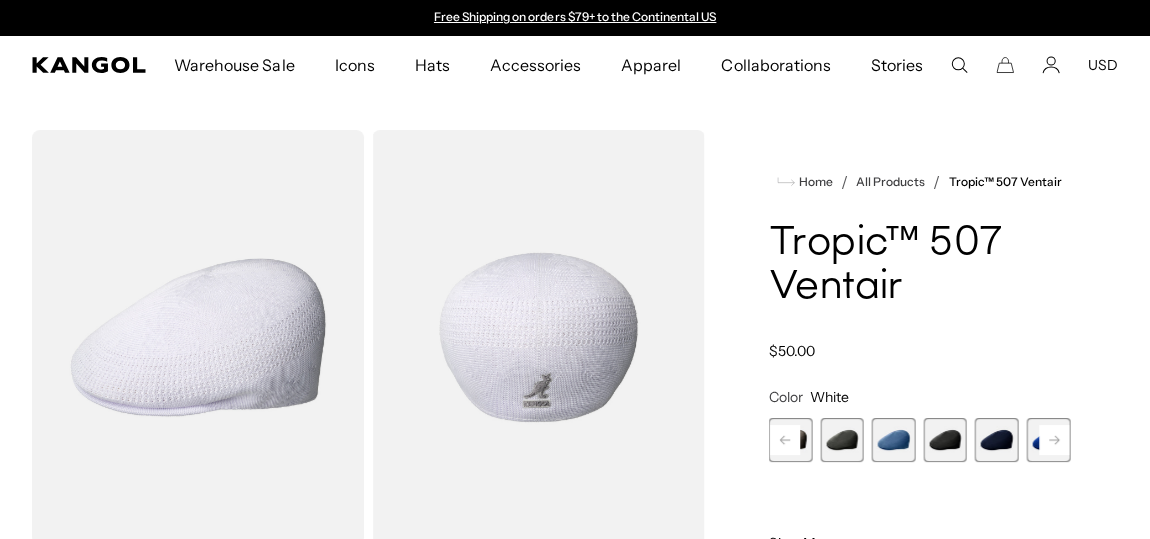 click 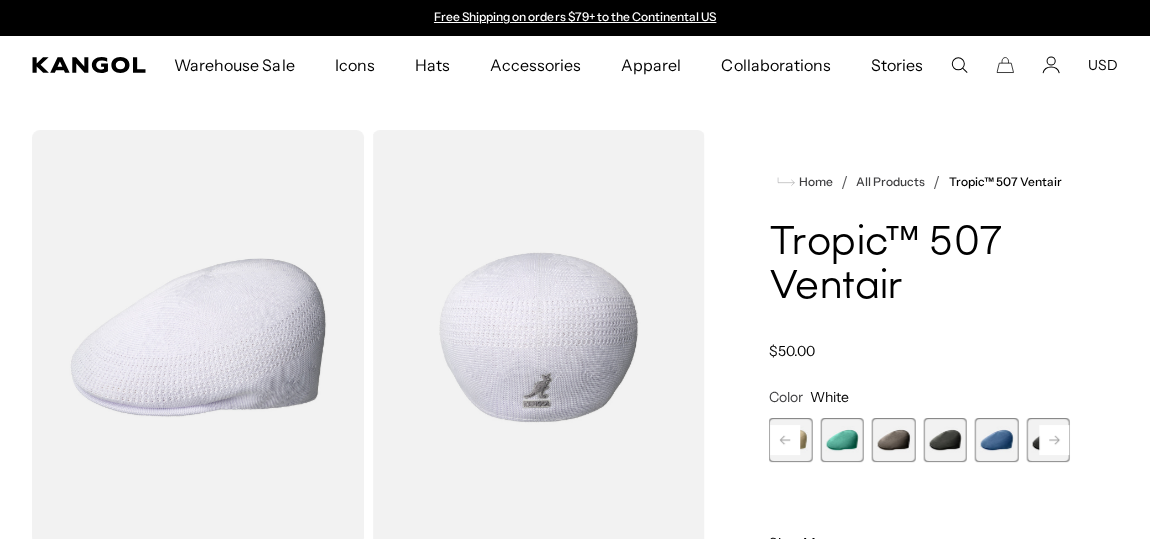 click 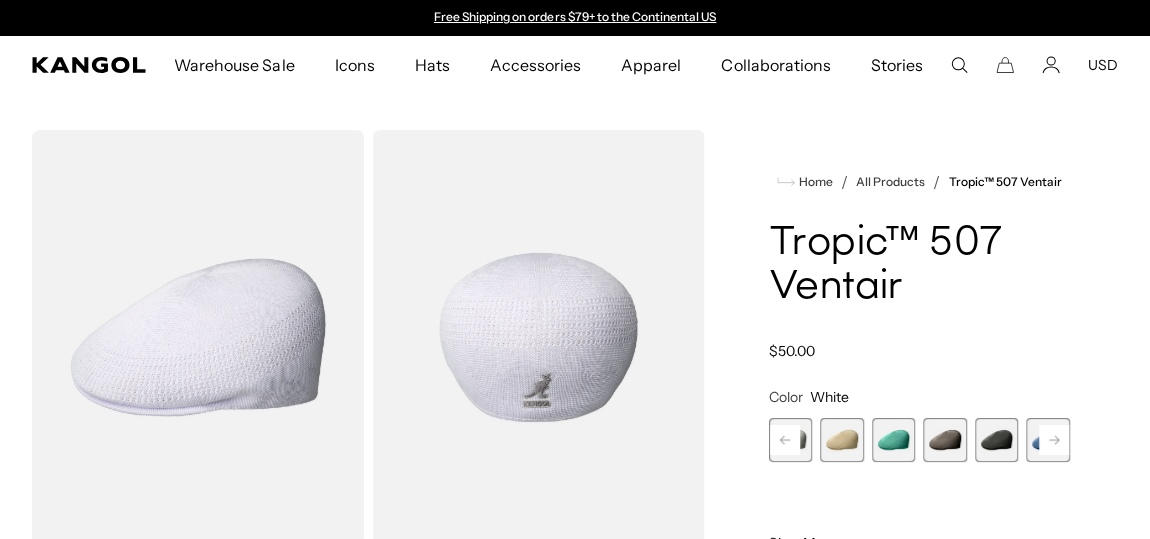 click 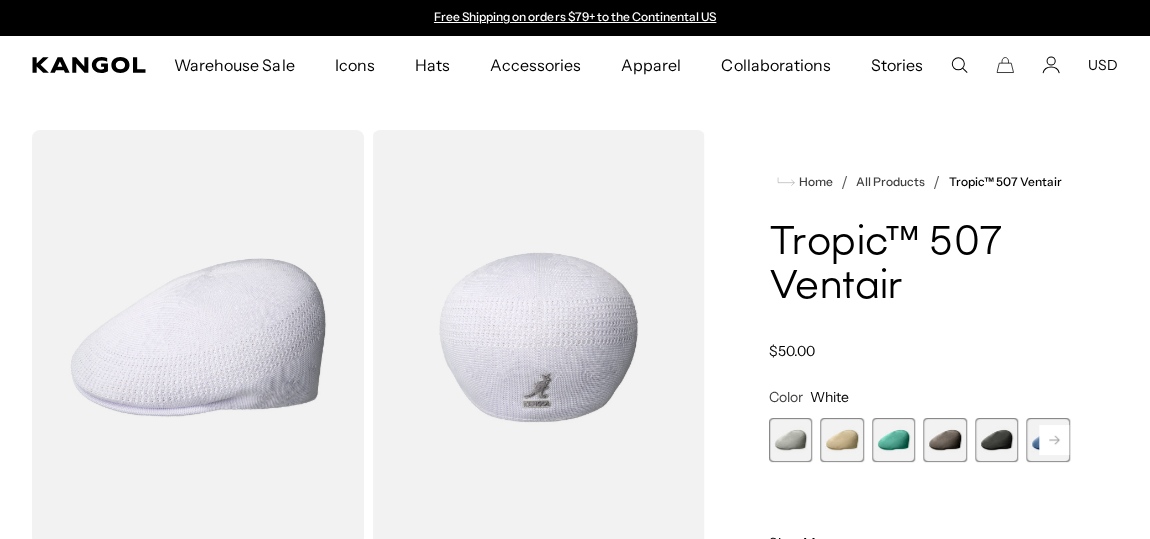 click on "Previous
Next
Moonstruck
Variant sold out or unavailable
Beige
Variant sold out or unavailable
AQUATIC
Variant sold out or unavailable
WARM GREY
Variant sold out or unavailable
Cliff
Variant sold out or unavailable
DENIM BLUE
Variant sold out or unavailable
Black" at bounding box center (919, 440) 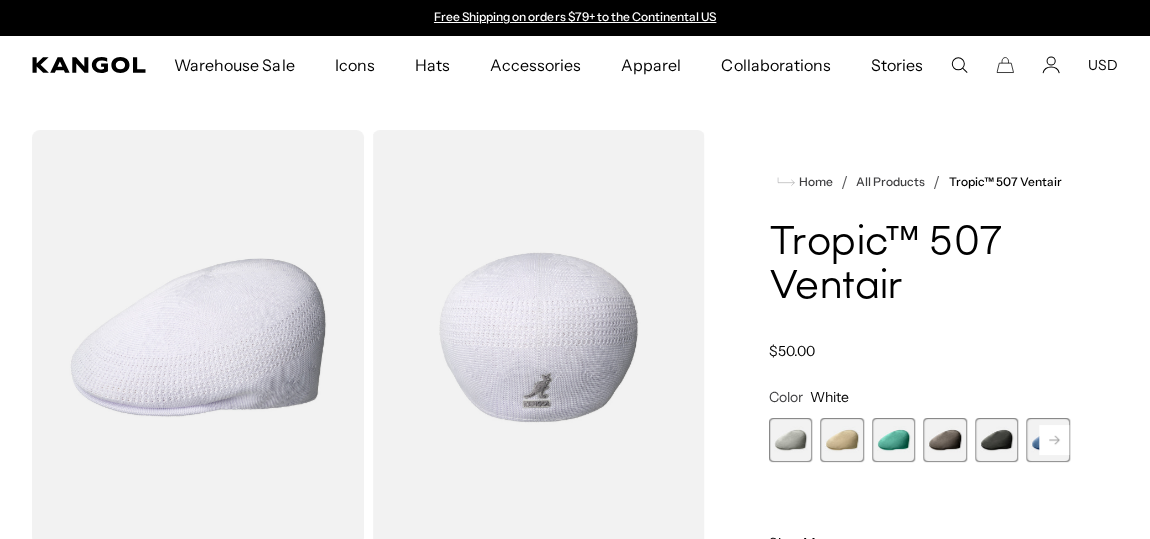 click at bounding box center (791, 440) 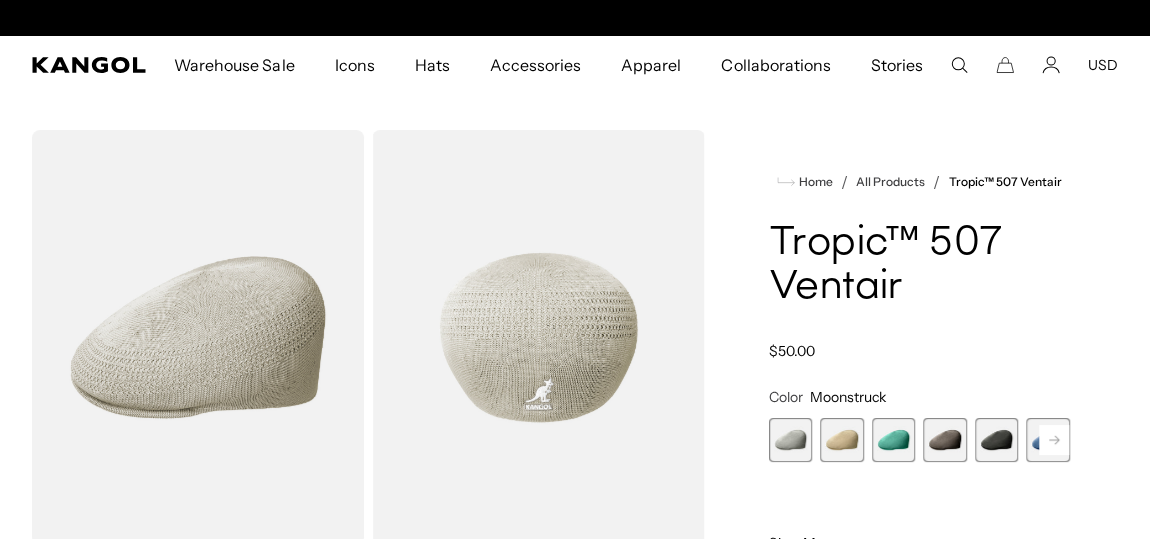 scroll, scrollTop: 0, scrollLeft: 412, axis: horizontal 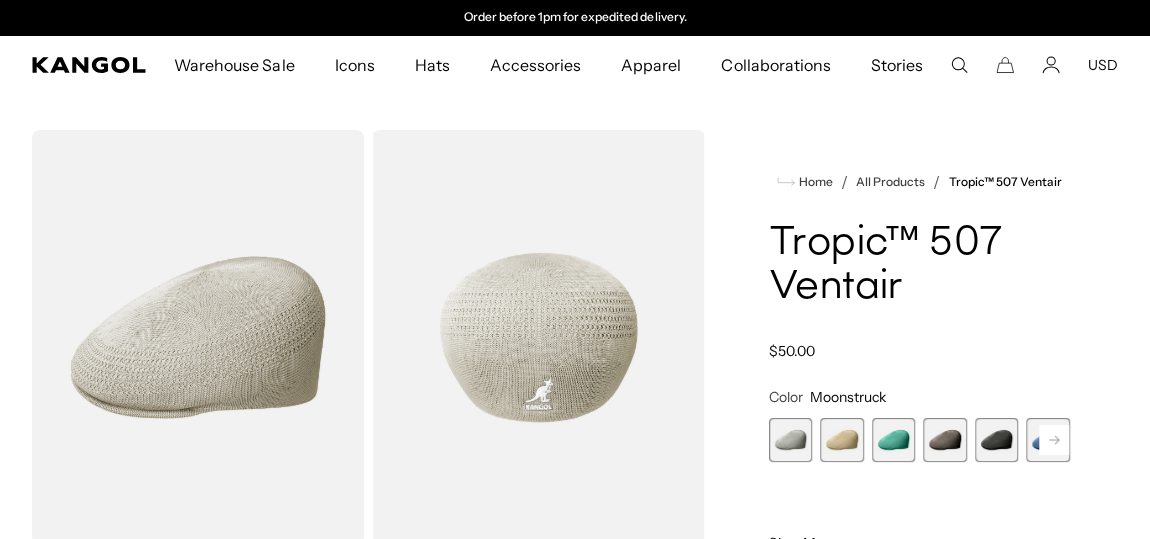 click at bounding box center [842, 440] 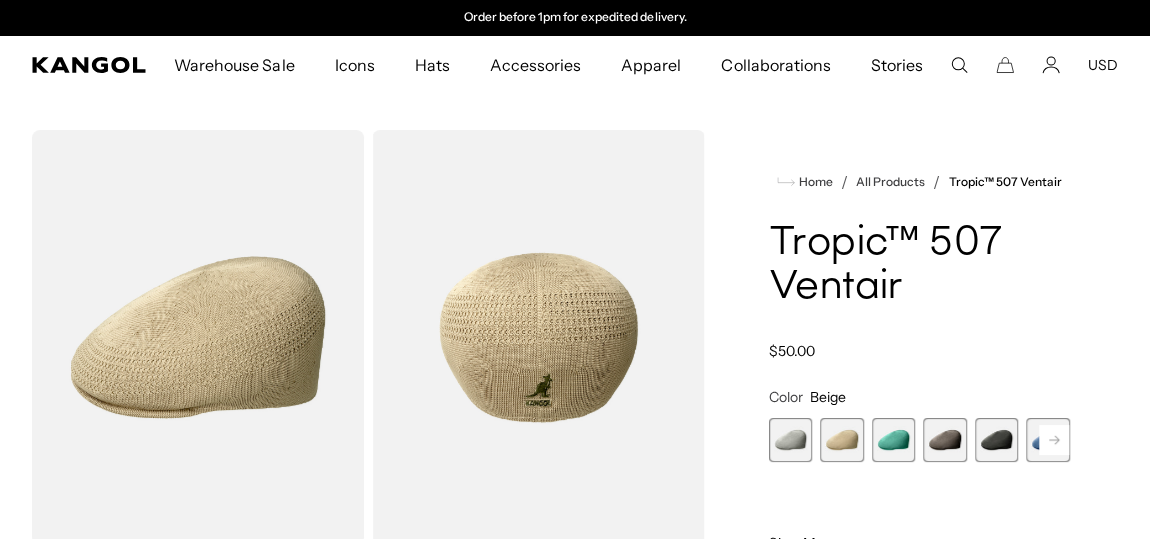 click at bounding box center (791, 440) 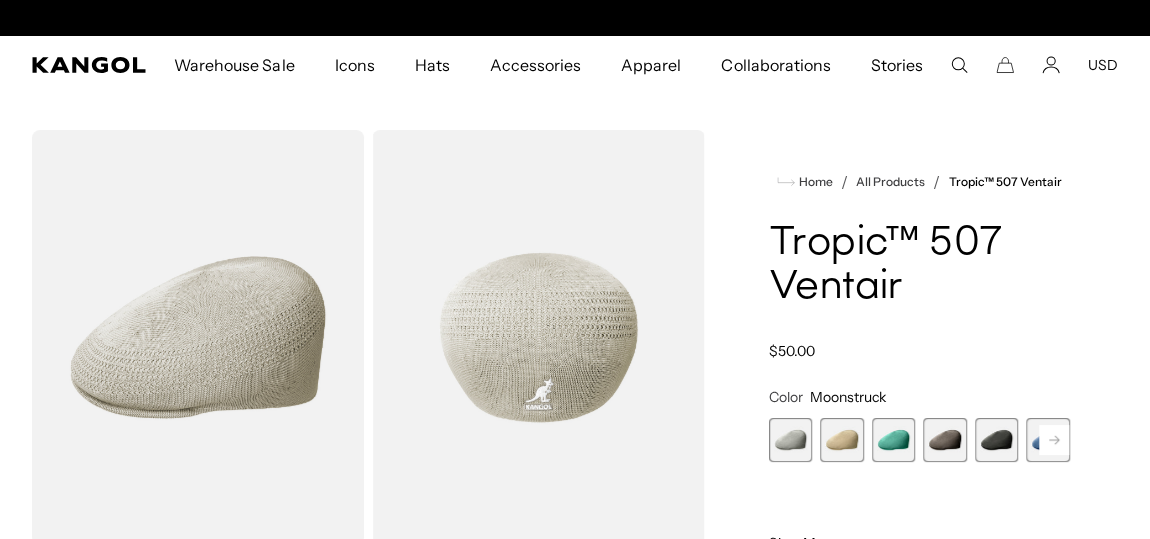 scroll, scrollTop: 0, scrollLeft: 0, axis: both 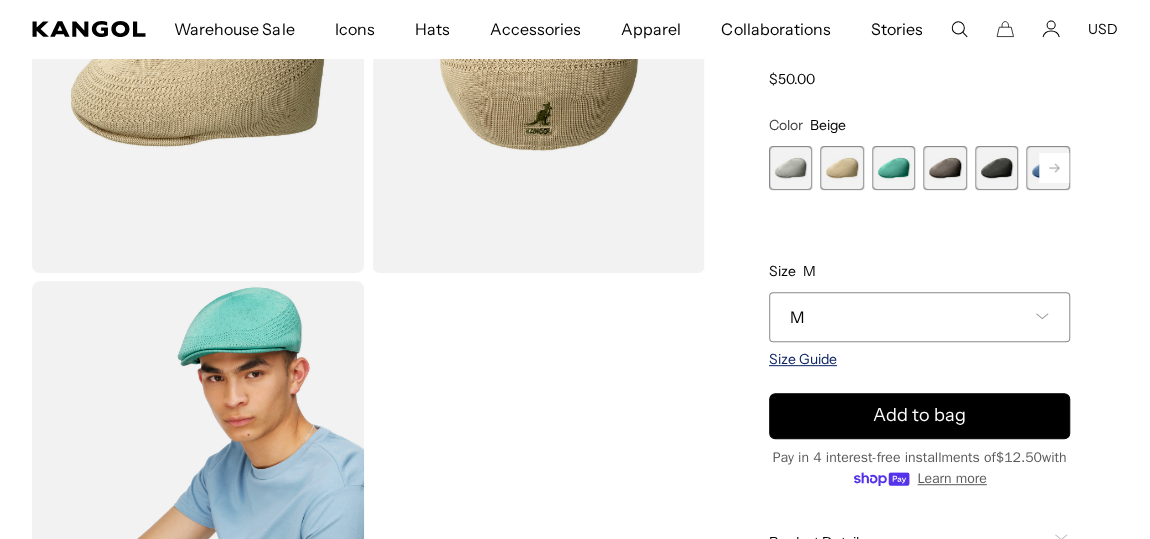 click on "Size Guide" at bounding box center [803, 359] 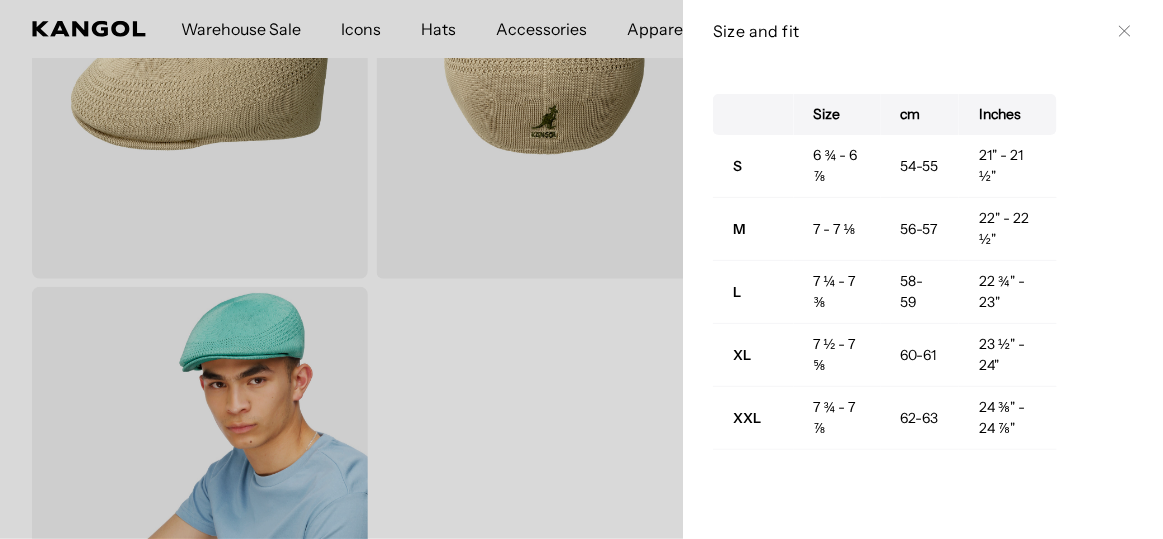 scroll, scrollTop: 0, scrollLeft: 0, axis: both 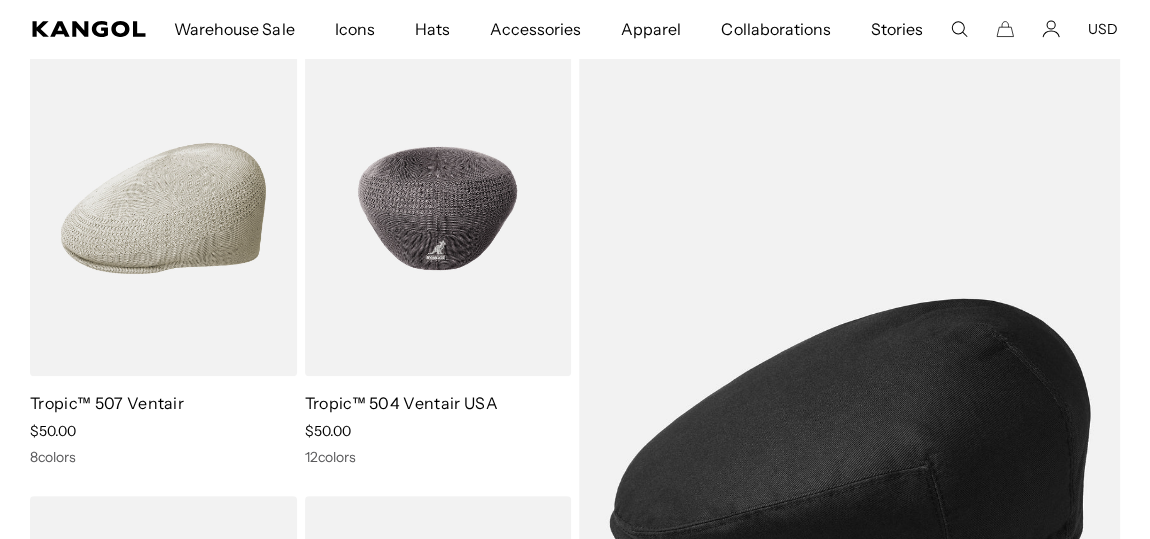 click at bounding box center (438, 208) 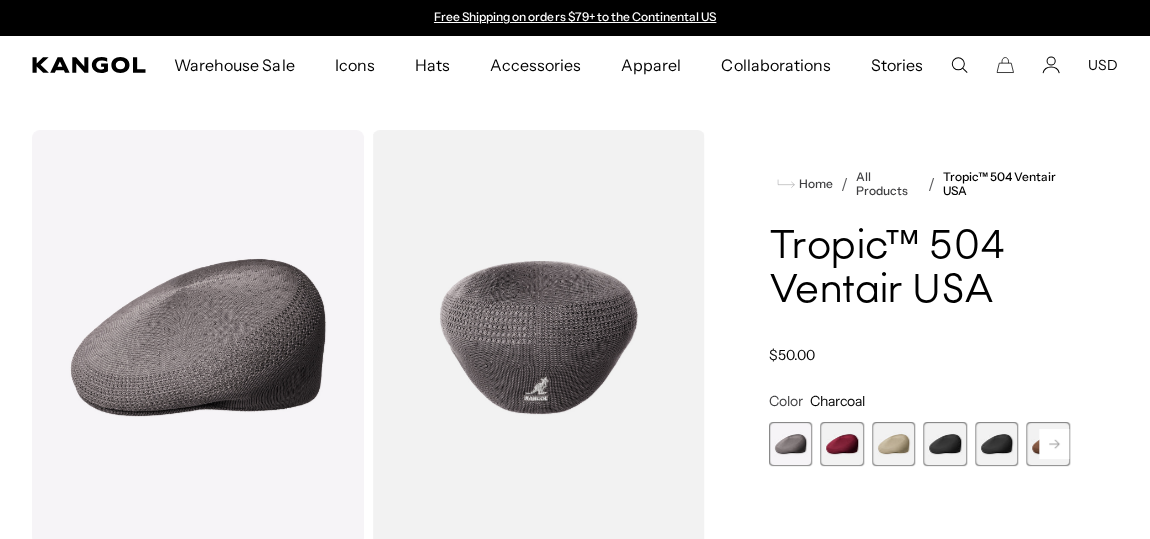 scroll, scrollTop: 0, scrollLeft: 0, axis: both 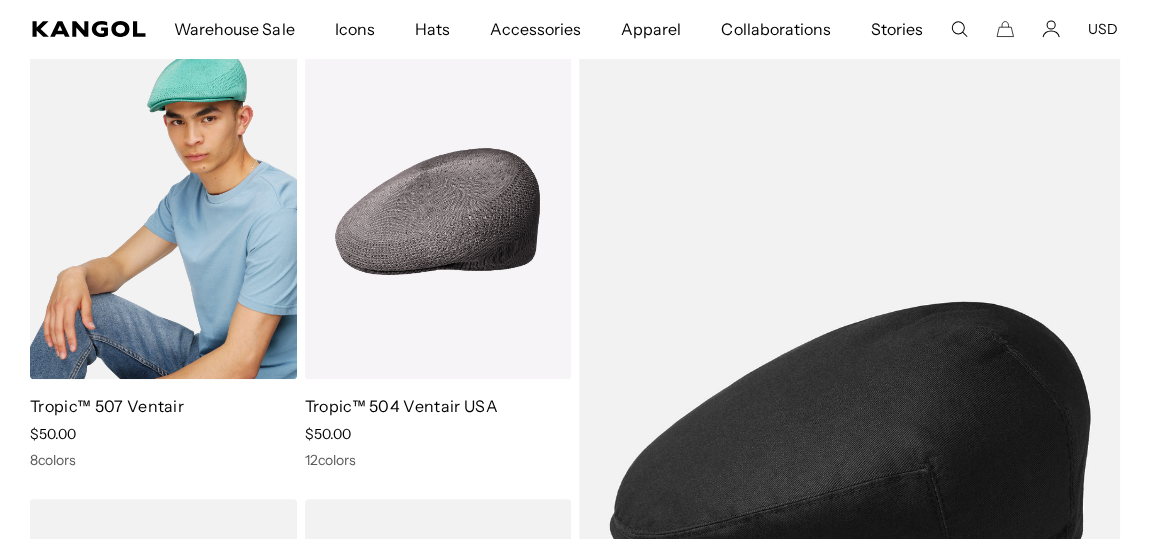 click at bounding box center (163, 211) 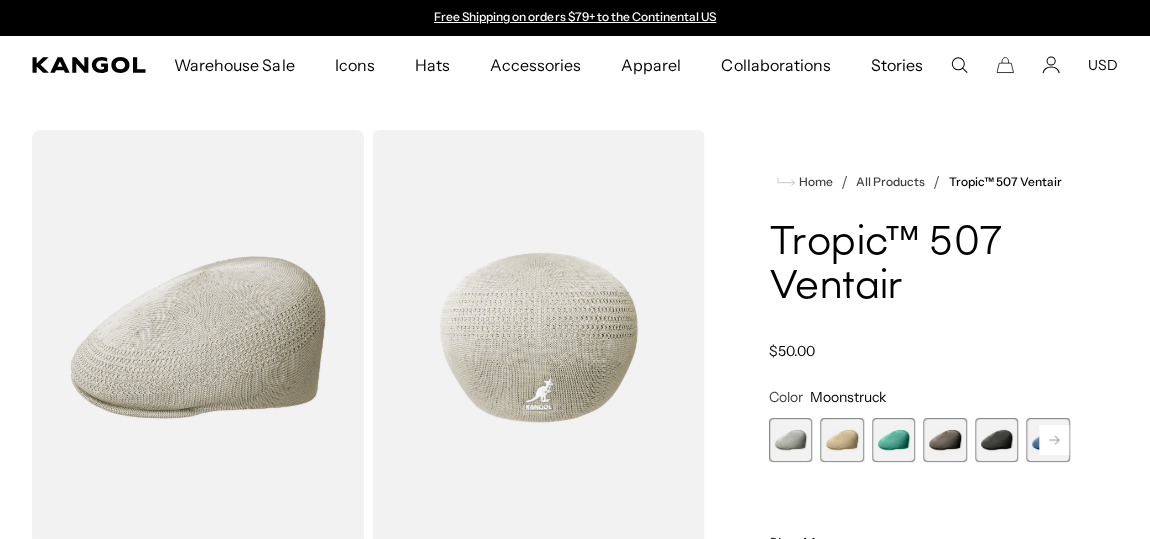 scroll, scrollTop: 0, scrollLeft: 0, axis: both 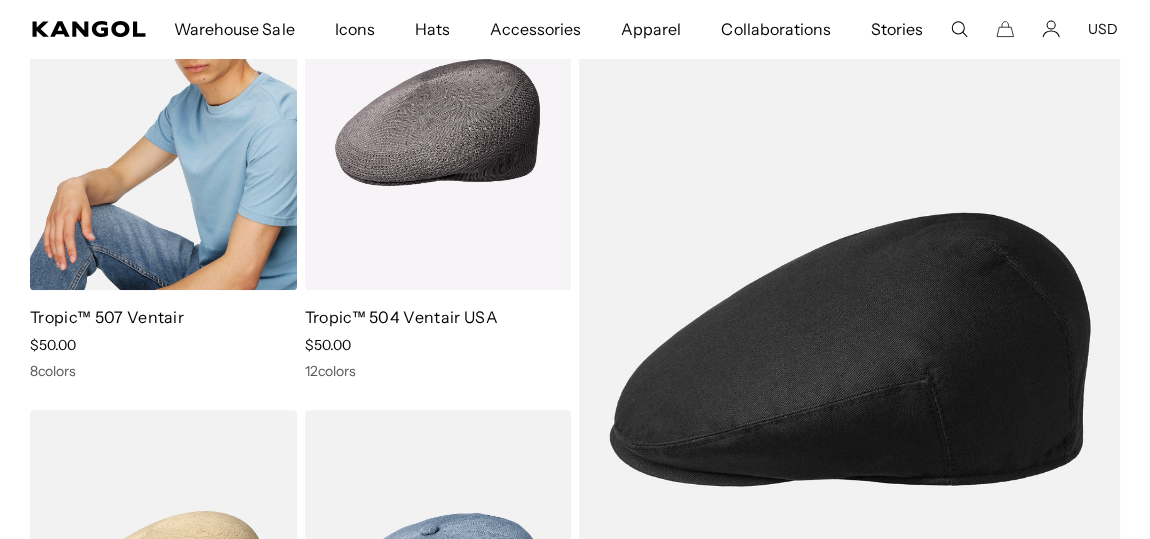 click at bounding box center (163, 122) 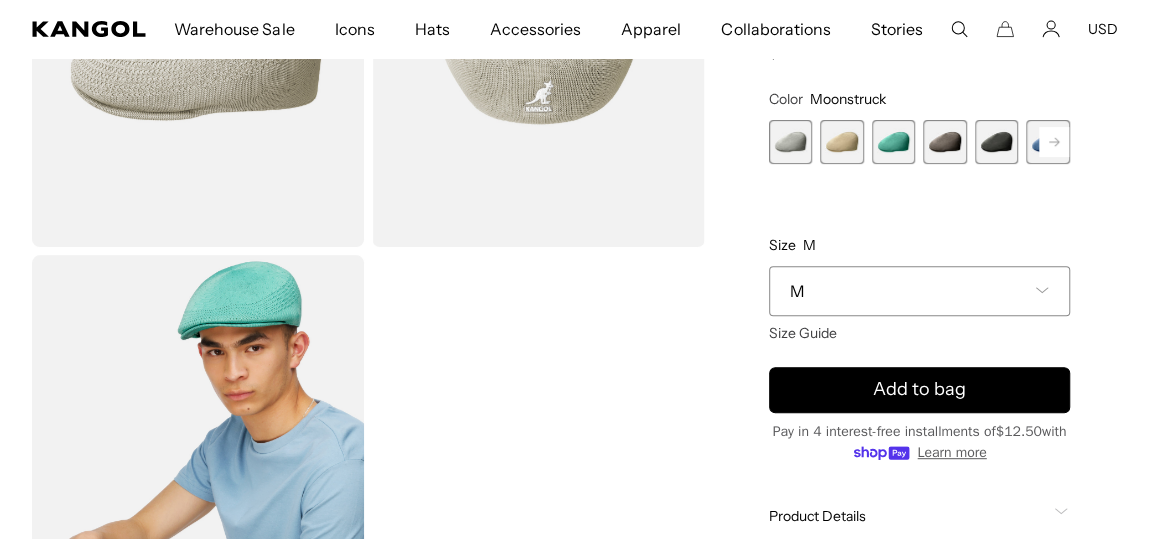 scroll, scrollTop: 363, scrollLeft: 0, axis: vertical 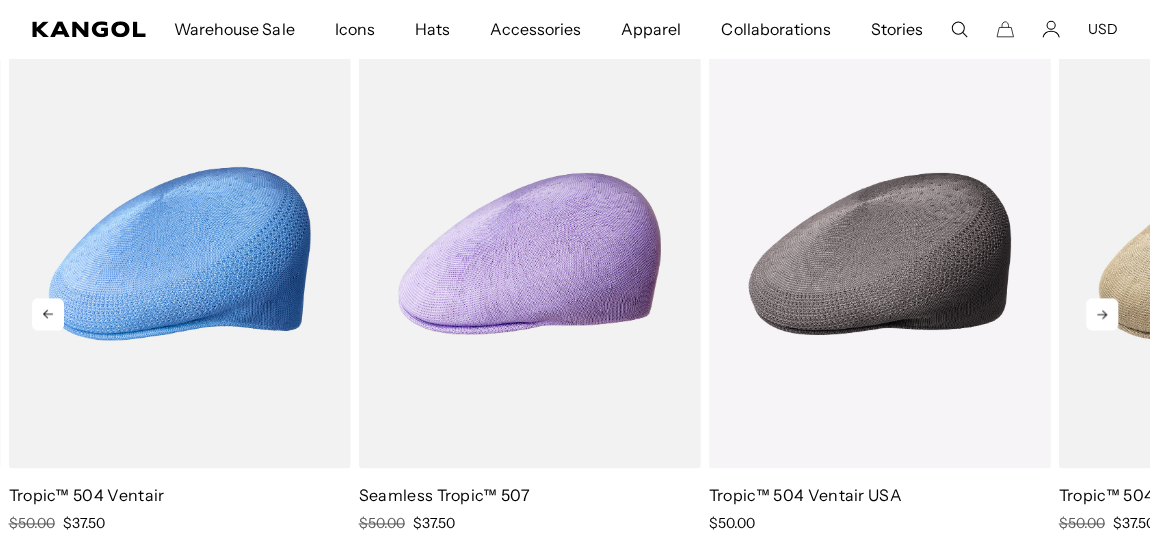 click 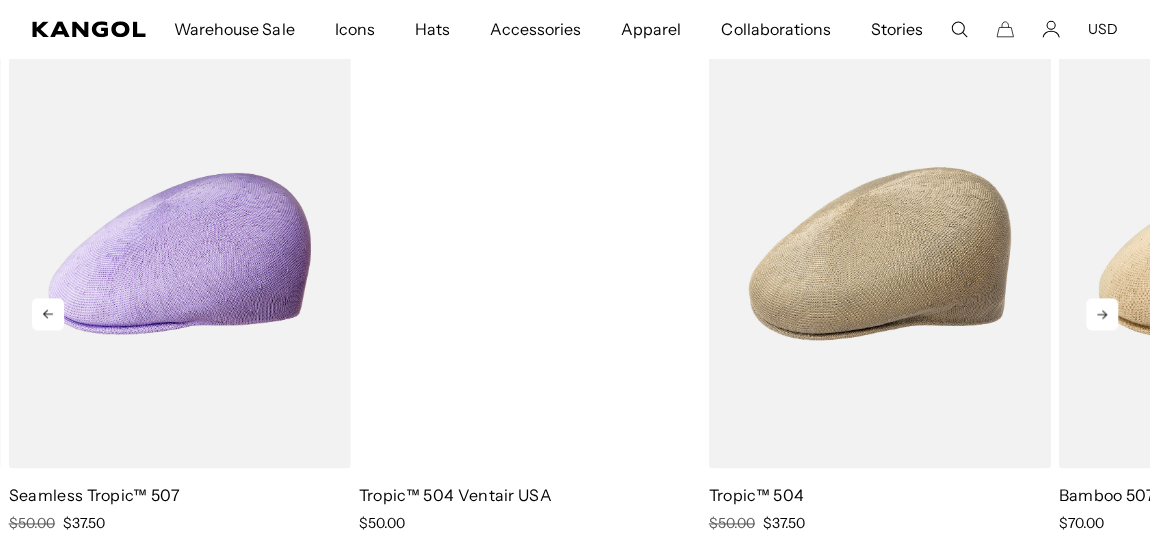 scroll, scrollTop: 0, scrollLeft: 412, axis: horizontal 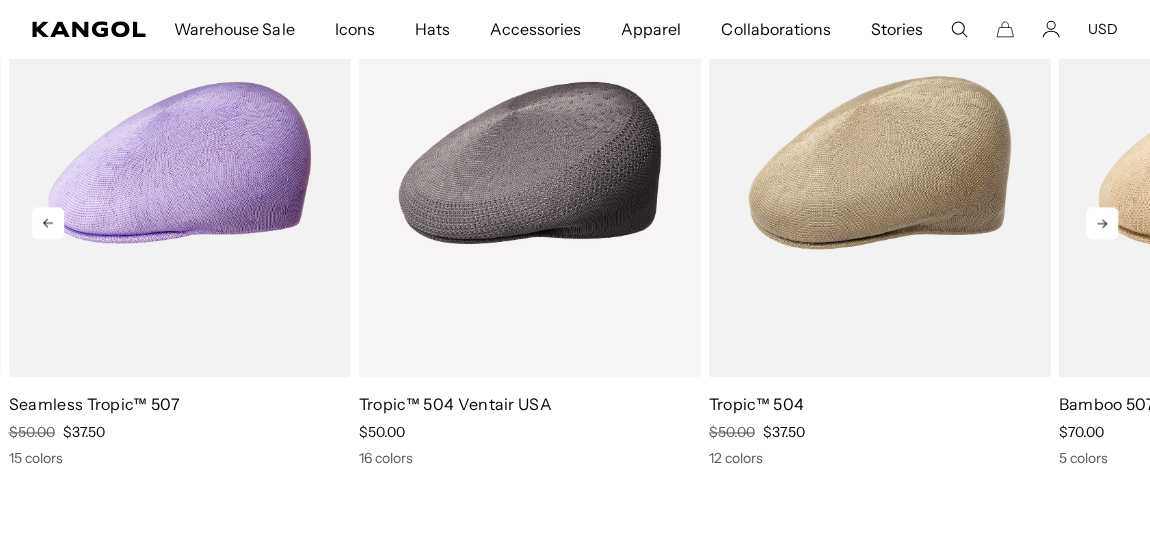 click 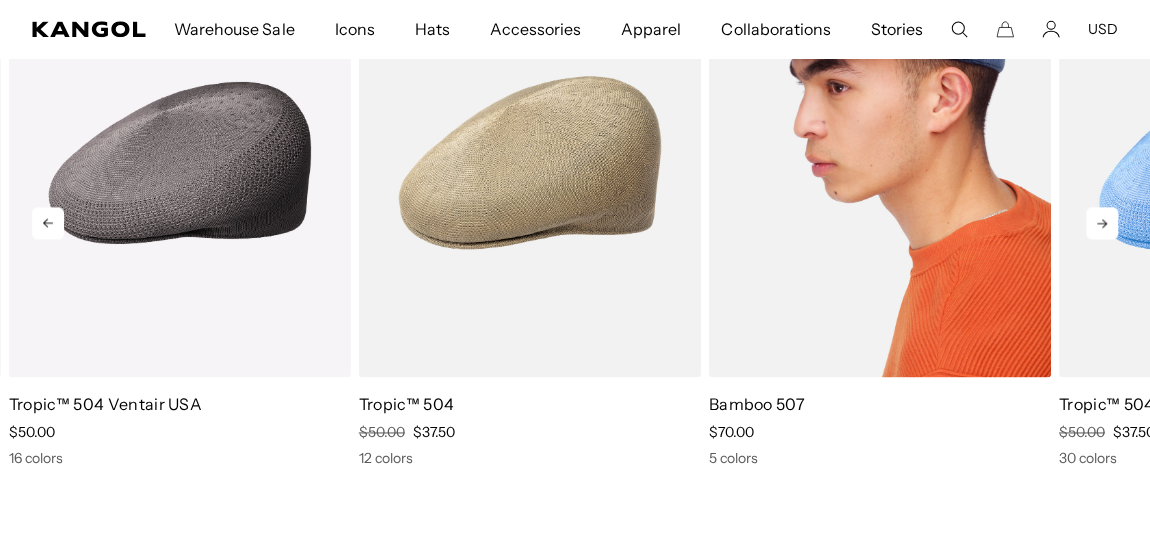 scroll, scrollTop: 1019, scrollLeft: 0, axis: vertical 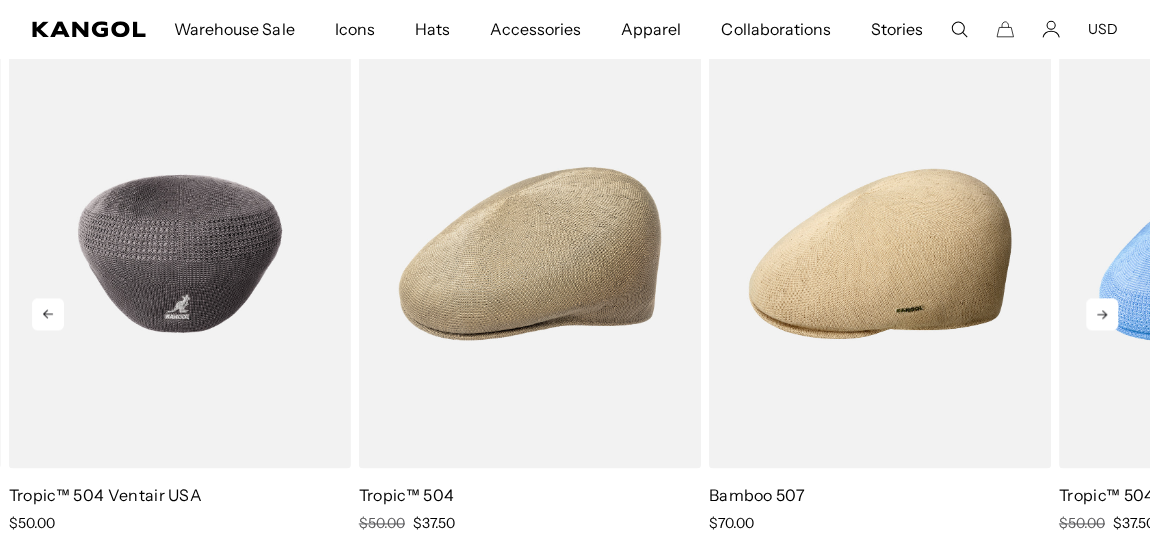 click at bounding box center [180, 253] 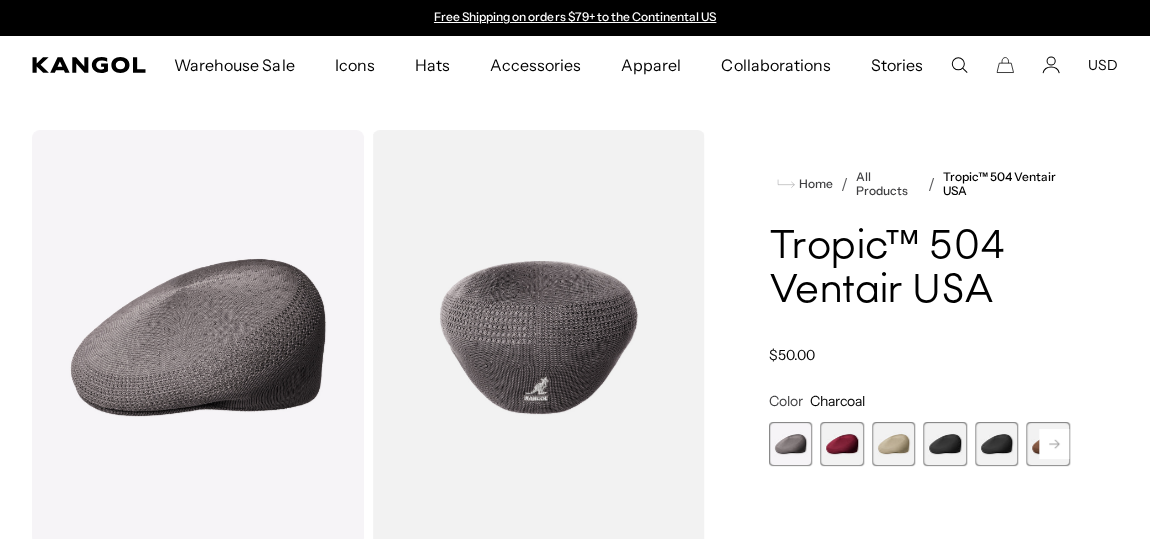 scroll, scrollTop: 0, scrollLeft: 0, axis: both 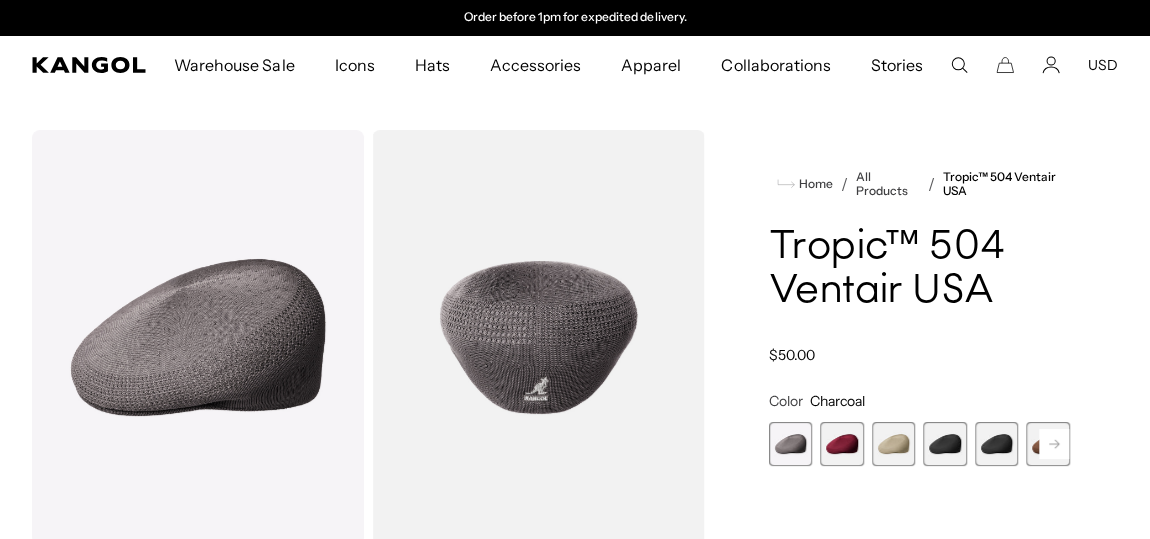 click at bounding box center [894, 444] 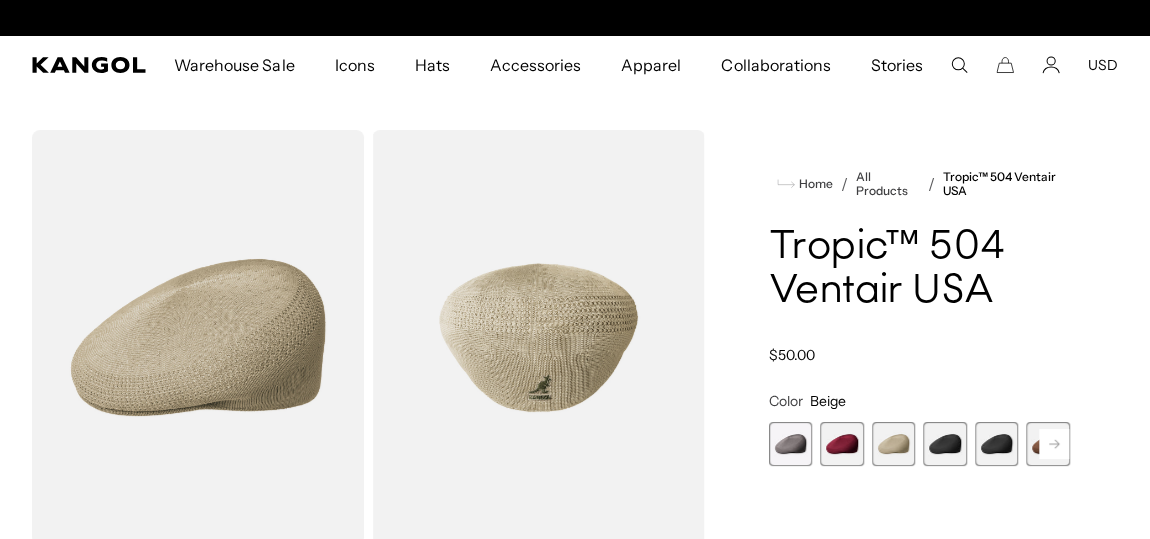scroll, scrollTop: 0, scrollLeft: 0, axis: both 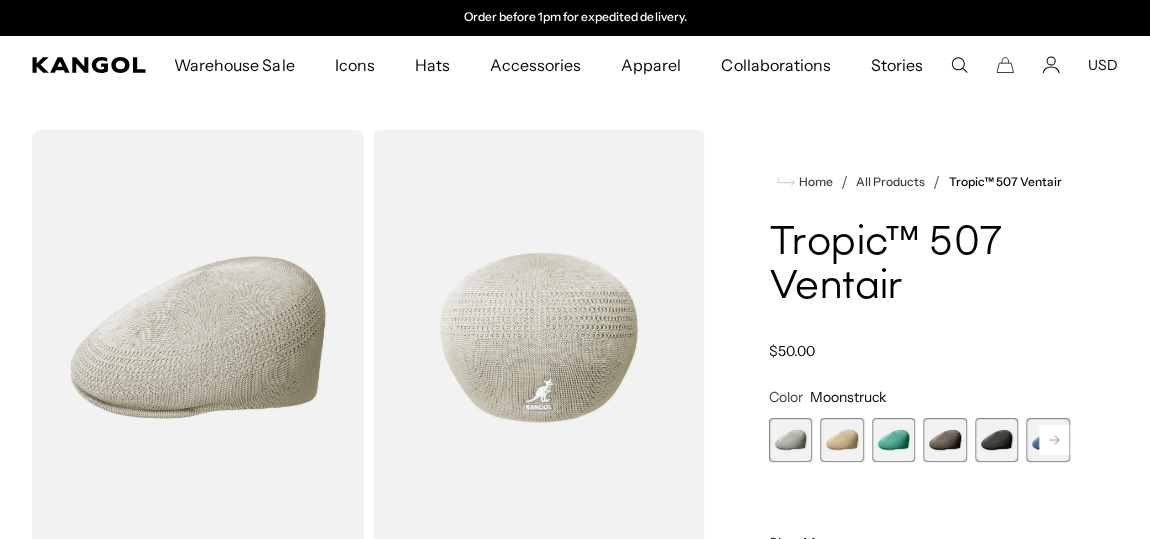 click at bounding box center [198, 337] 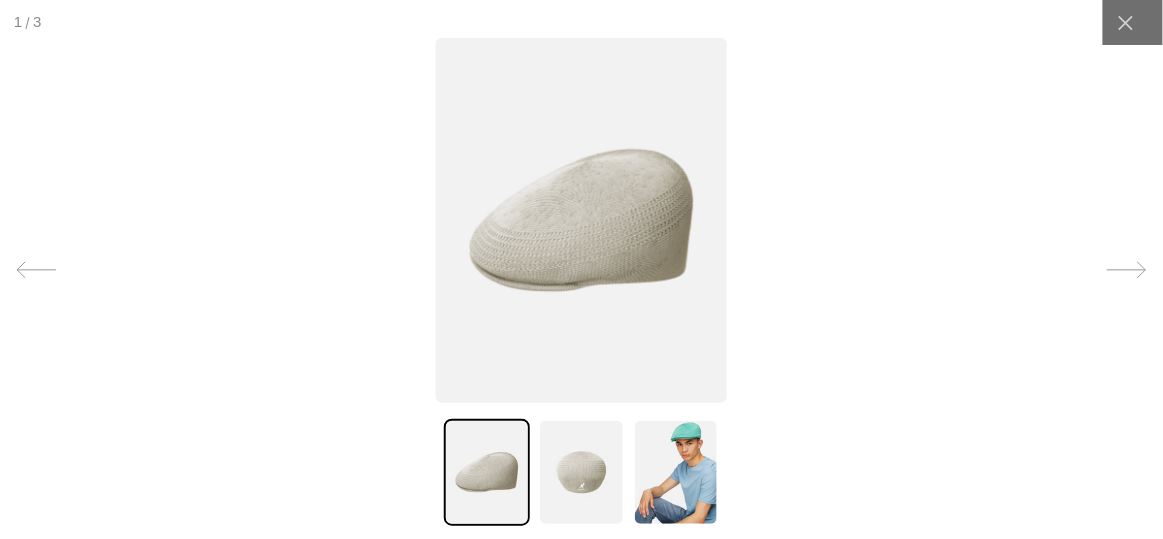 scroll, scrollTop: 0, scrollLeft: 412, axis: horizontal 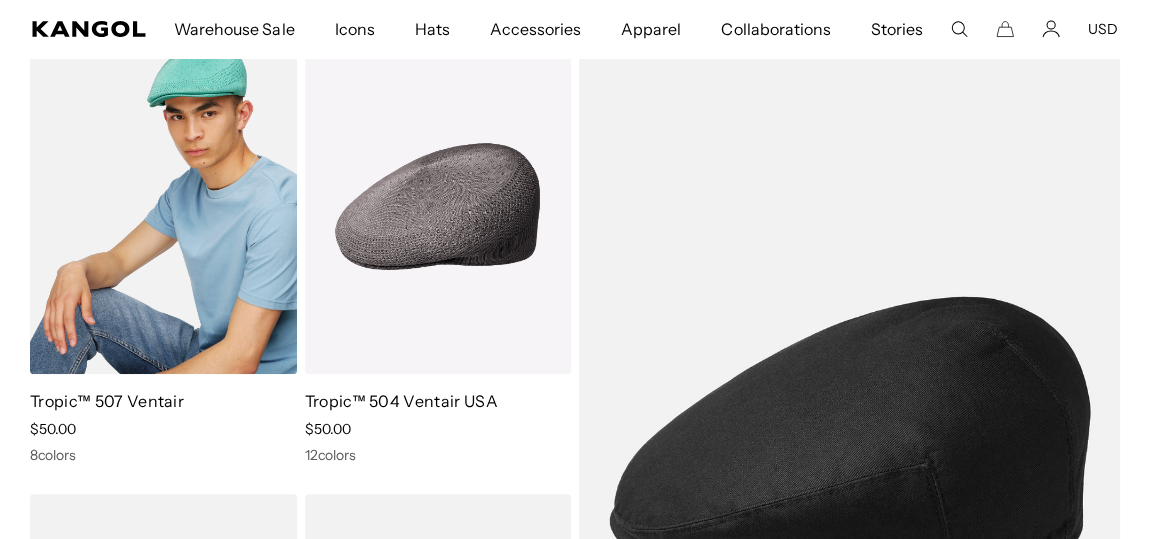 click at bounding box center (163, 206) 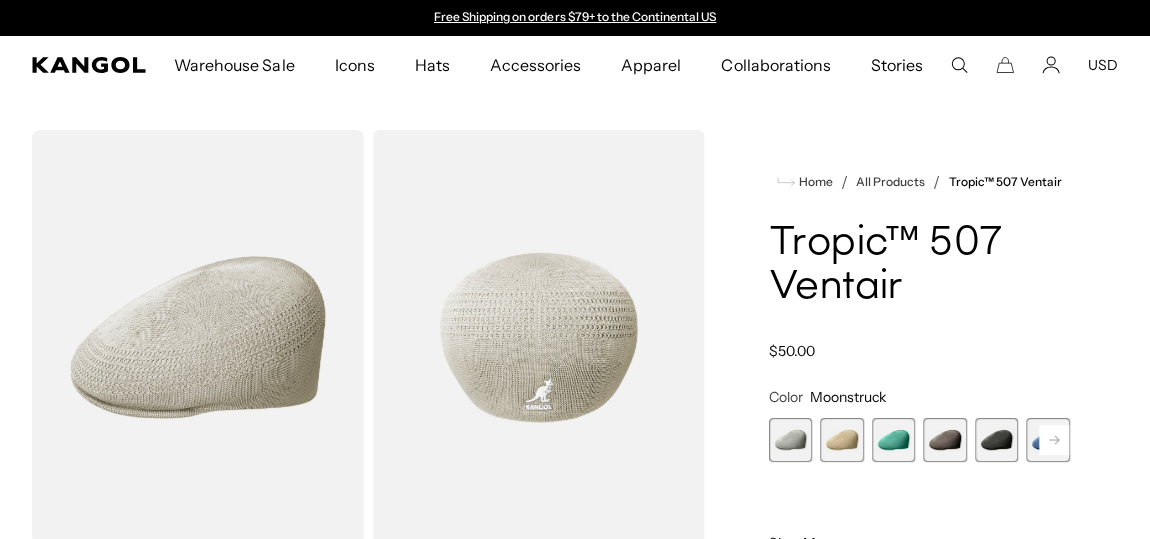 scroll, scrollTop: 0, scrollLeft: 0, axis: both 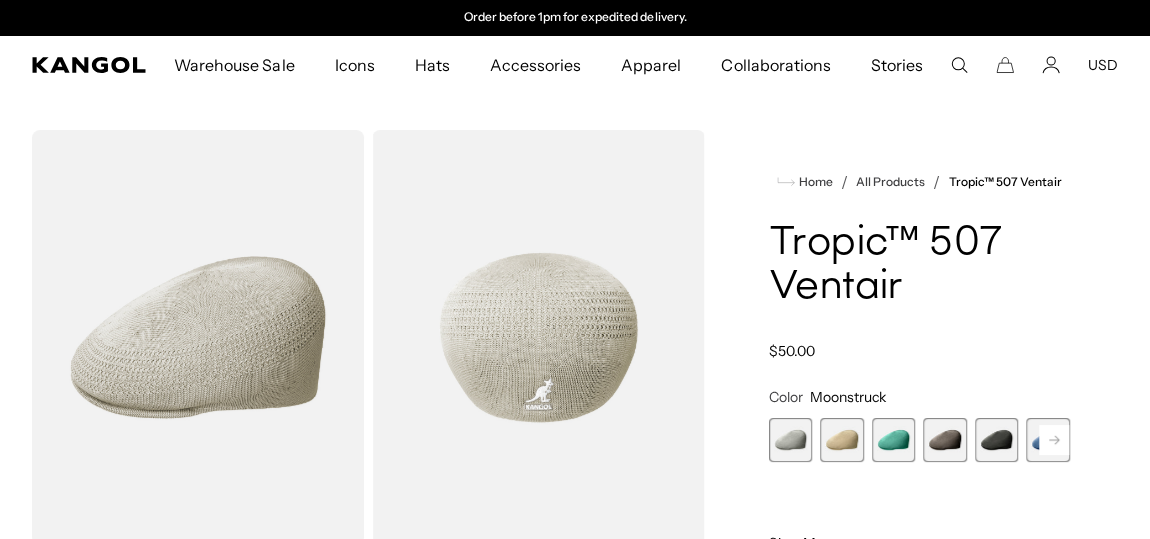 click at bounding box center [842, 440] 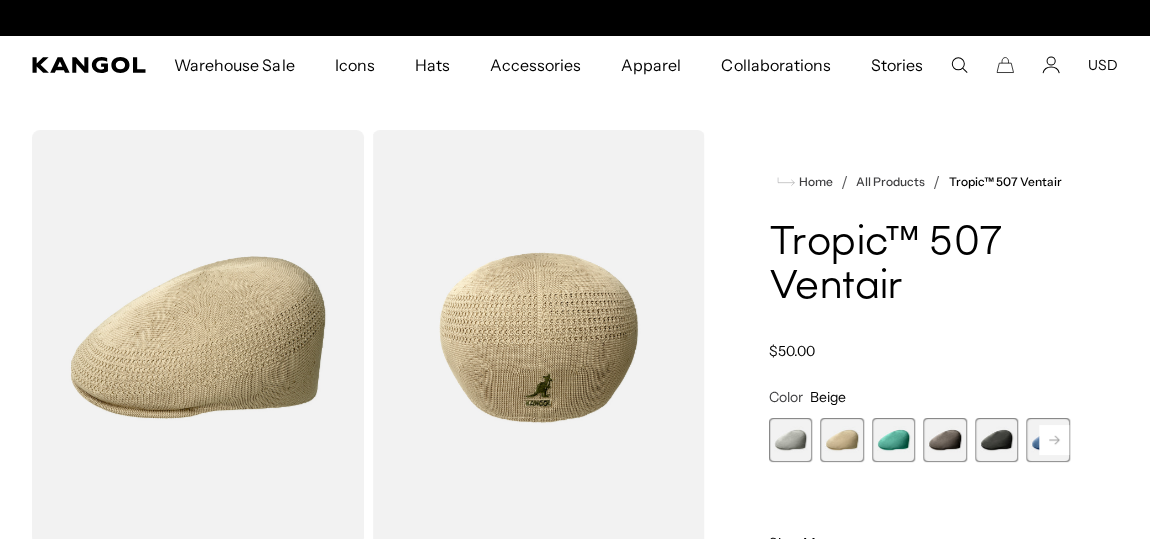 scroll, scrollTop: 0, scrollLeft: 0, axis: both 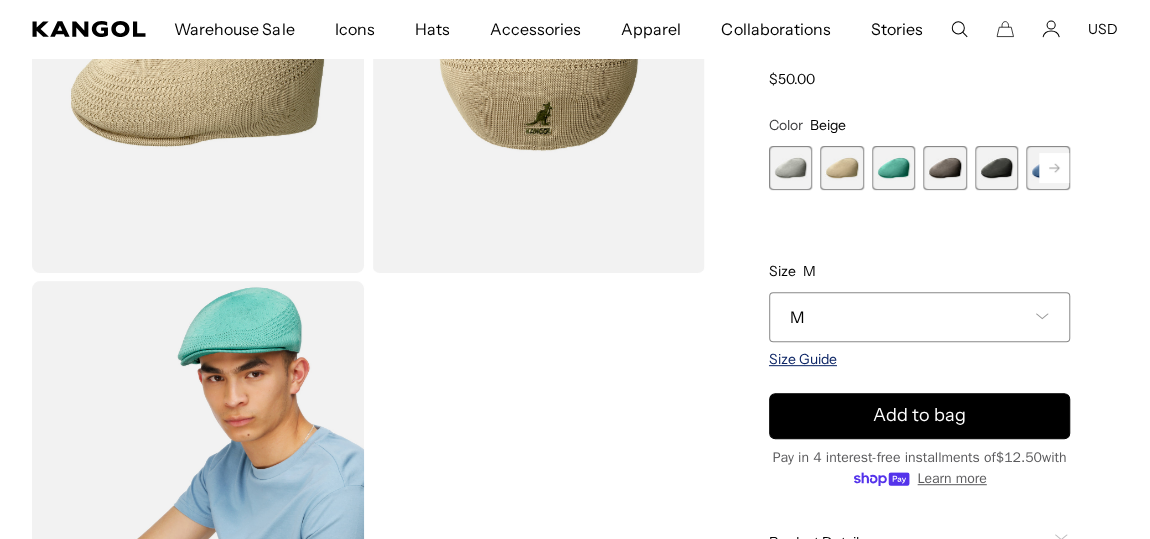 click on "Size Guide" at bounding box center [803, 359] 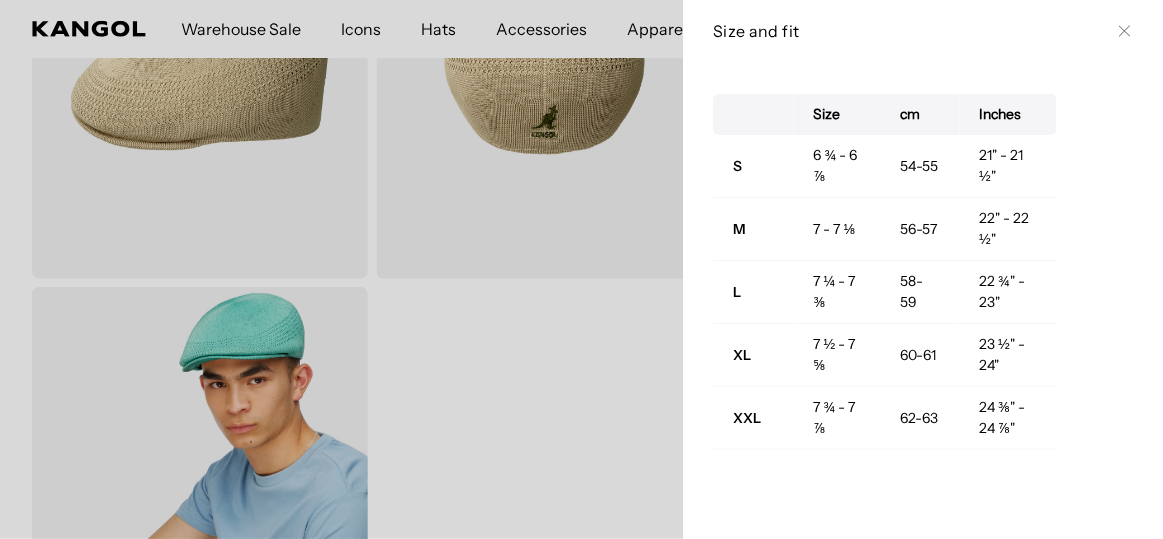 scroll, scrollTop: 0, scrollLeft: 0, axis: both 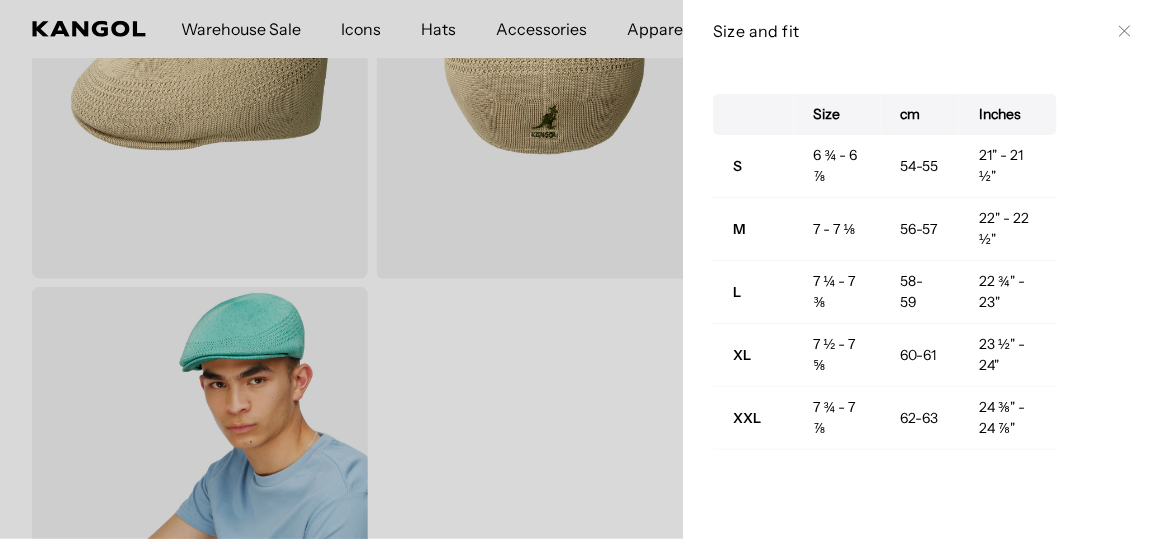 click on "Size
cm
Inches
S
6 ¾ - 6 ⅞
54-55
21" - 21 ½"
M
7 - 7 ⅛
56-57
22" - 22 ½"
L
7 ¼ - 7 ⅜
58-59
22 ¾" - 23"
XL
7 ½ - 7 ⅝
60-61
23 ½" - 24"
XXL
7 ¾ - 7 ⅞
62-63
24 ⅜" - 24 ⅞"" at bounding box center (923, 272) 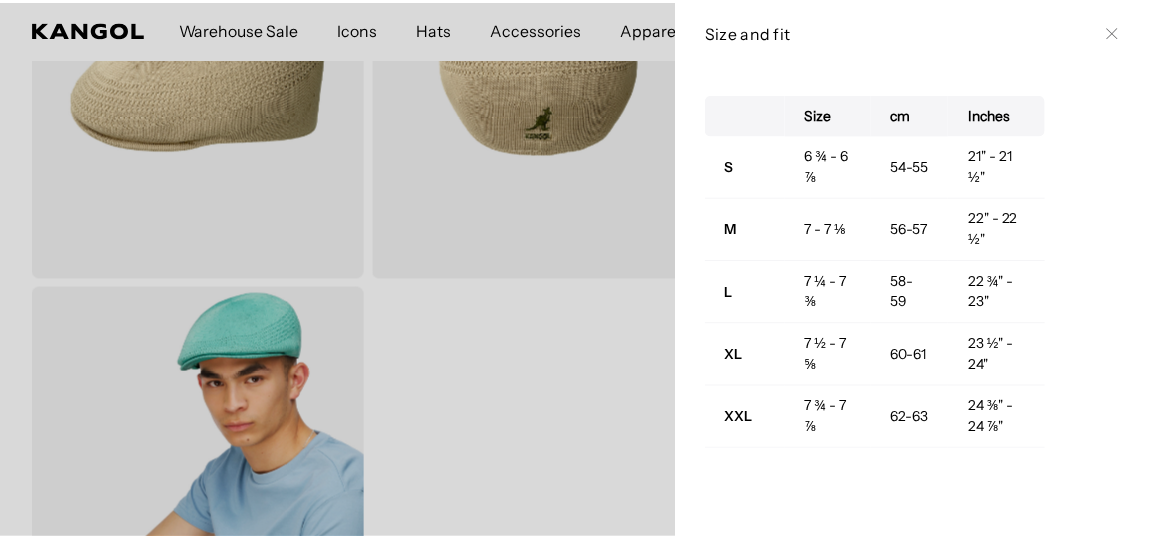 scroll, scrollTop: 0, scrollLeft: 412, axis: horizontal 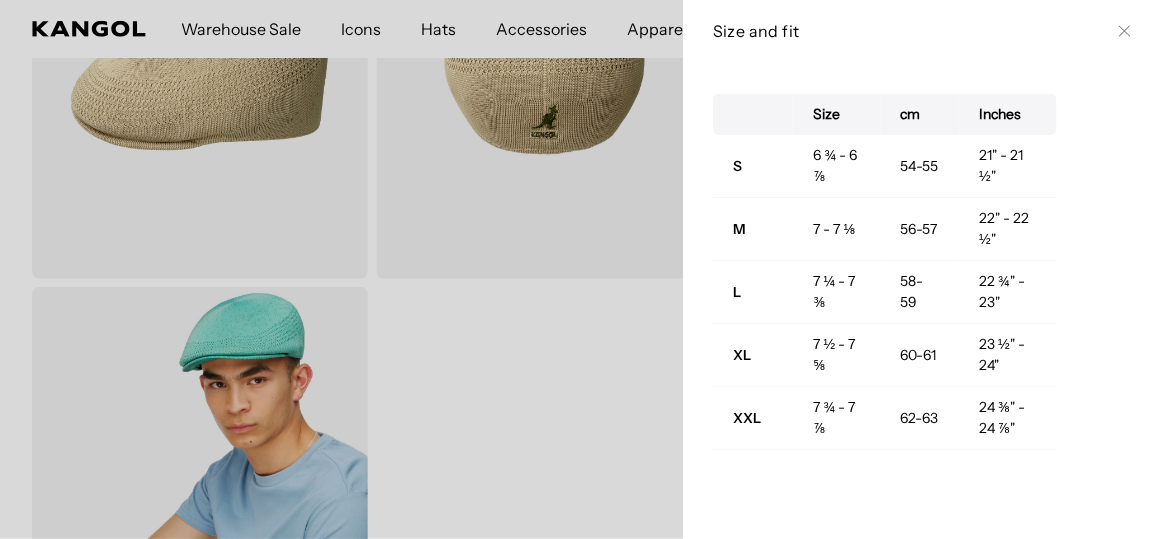 click 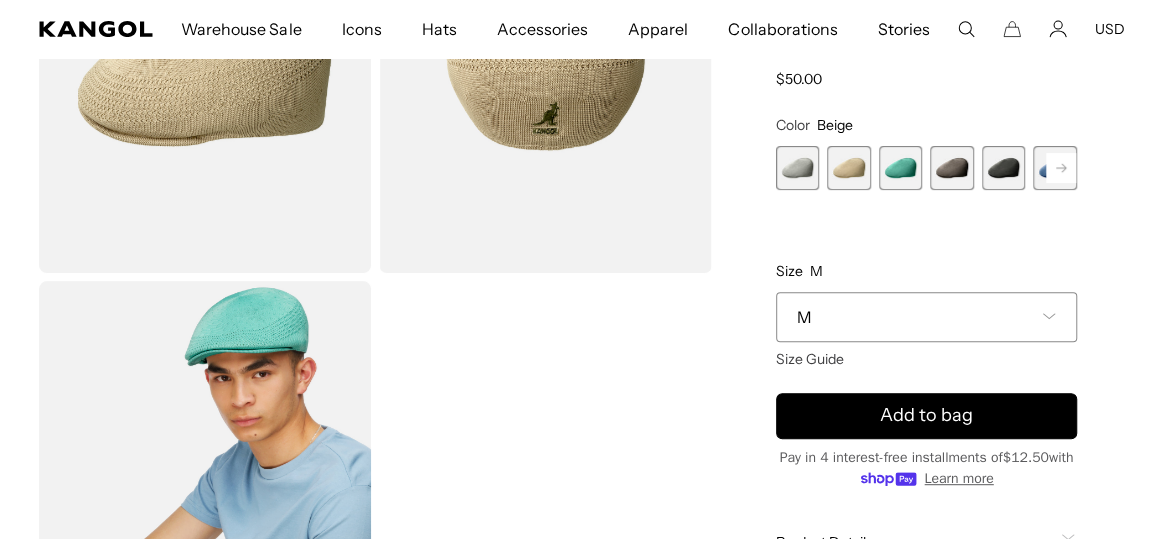 scroll, scrollTop: 0, scrollLeft: 412, axis: horizontal 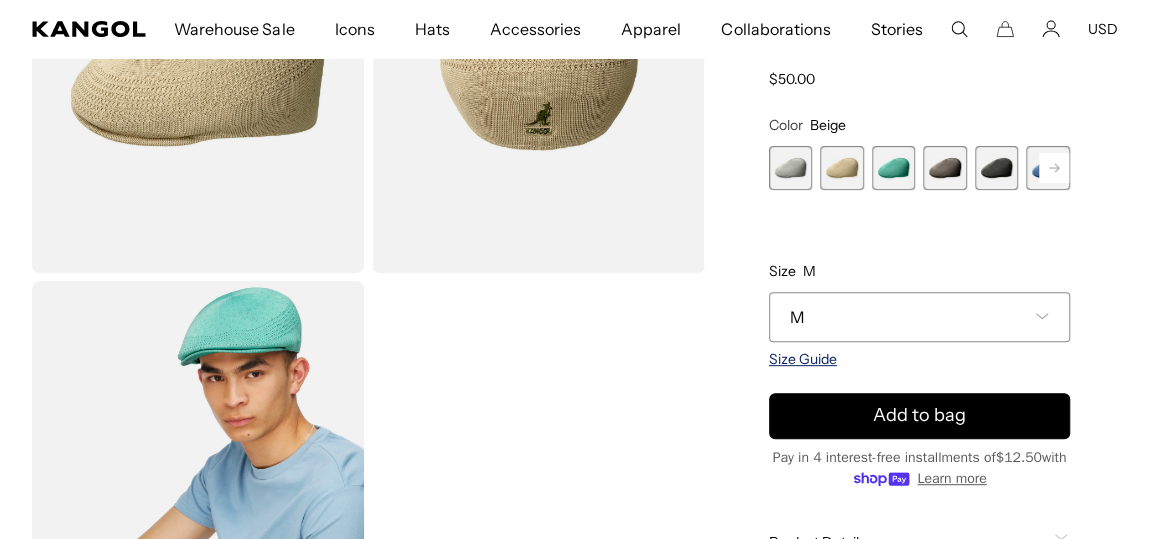 click on "Size Guide" at bounding box center (803, 359) 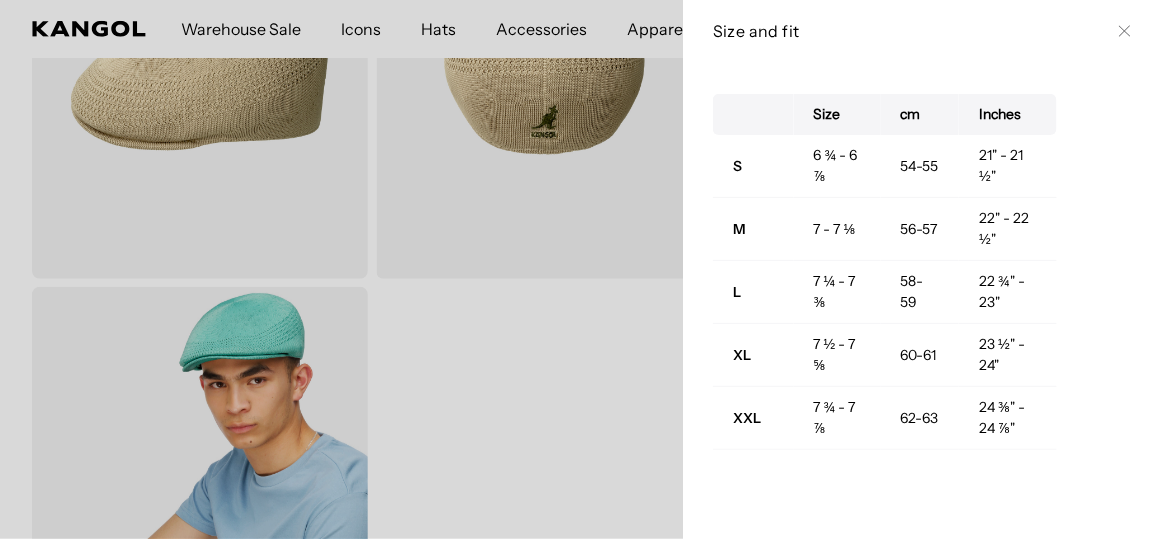 scroll, scrollTop: 0, scrollLeft: 0, axis: both 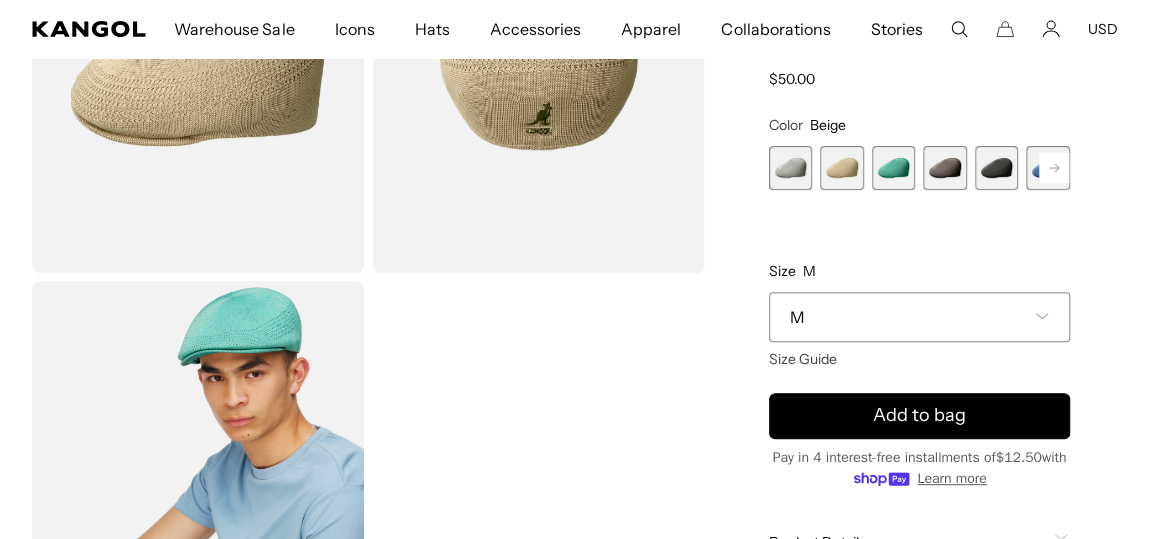 click 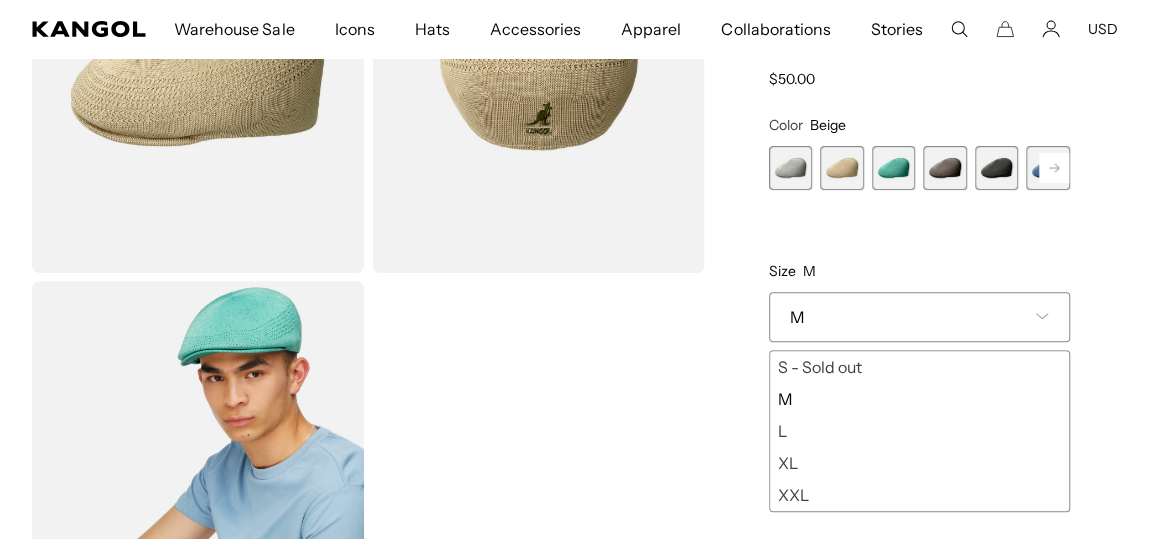 scroll, scrollTop: 0, scrollLeft: 0, axis: both 